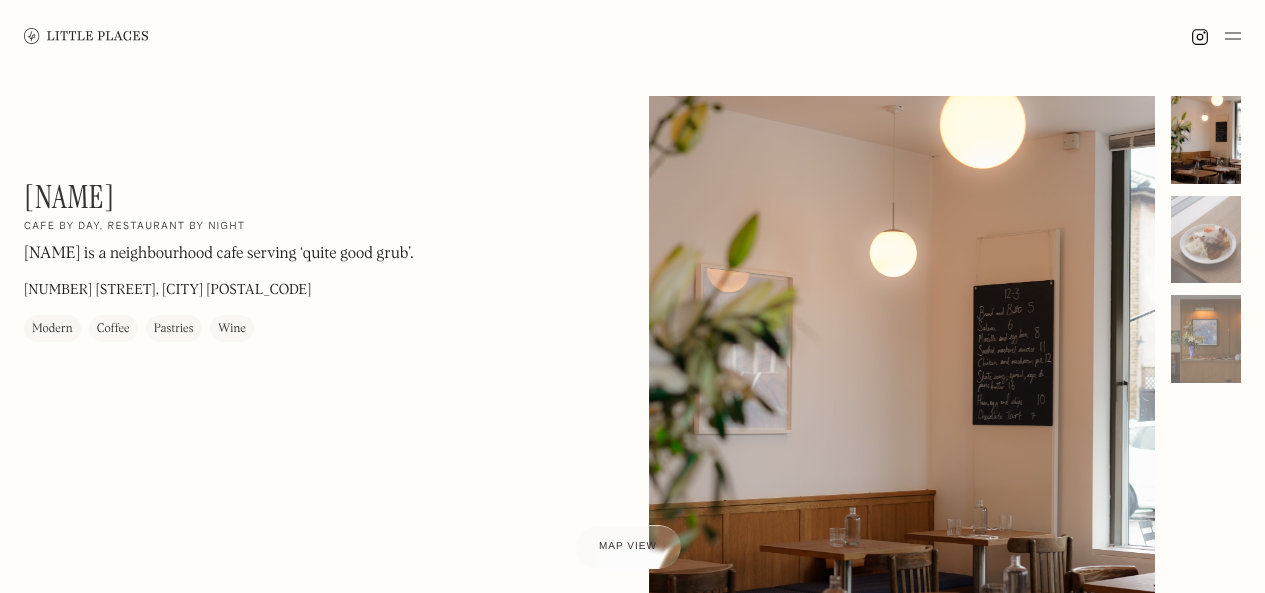 scroll, scrollTop: 0, scrollLeft: 0, axis: both 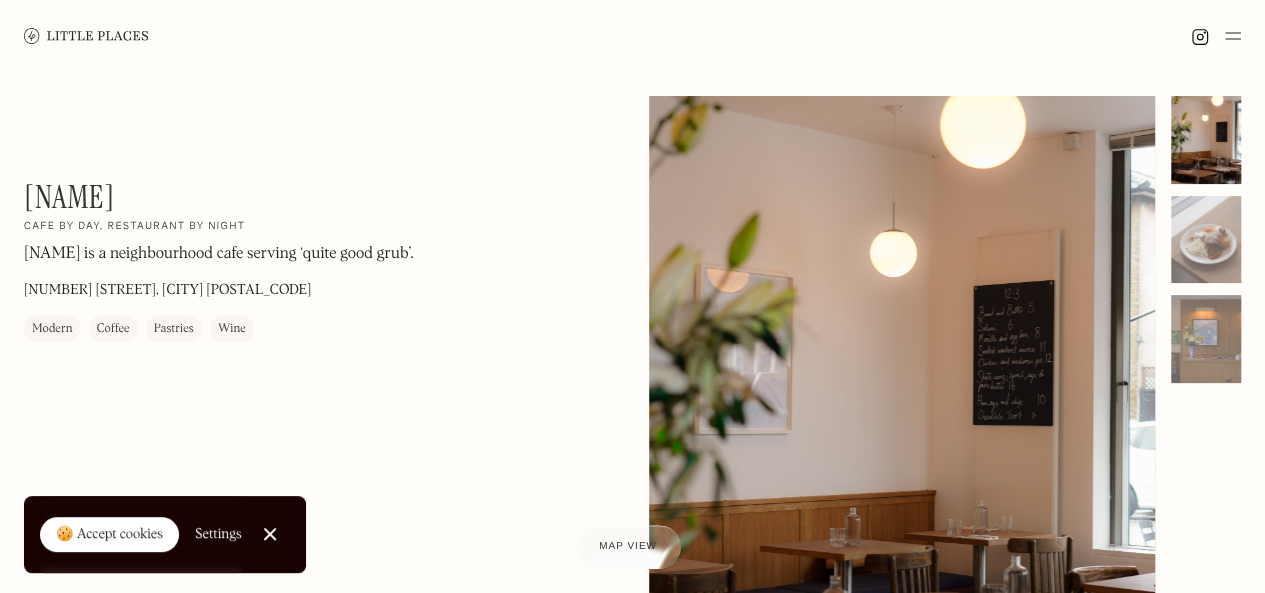 click at bounding box center [1233, 36] 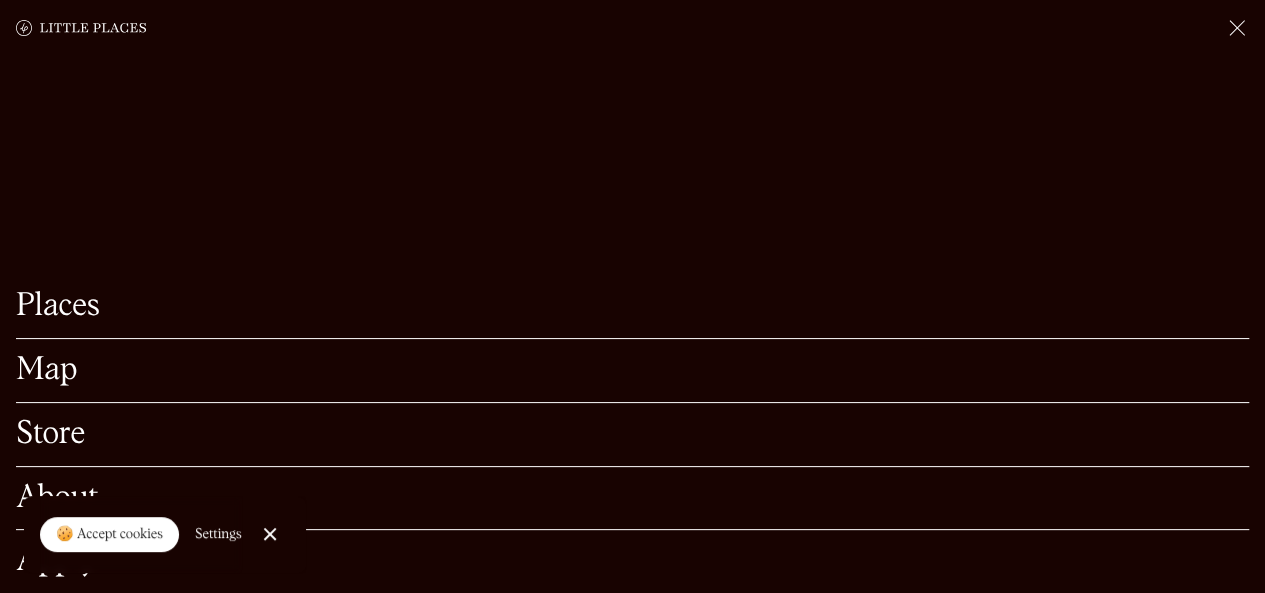 click on "Map" at bounding box center (632, 370) 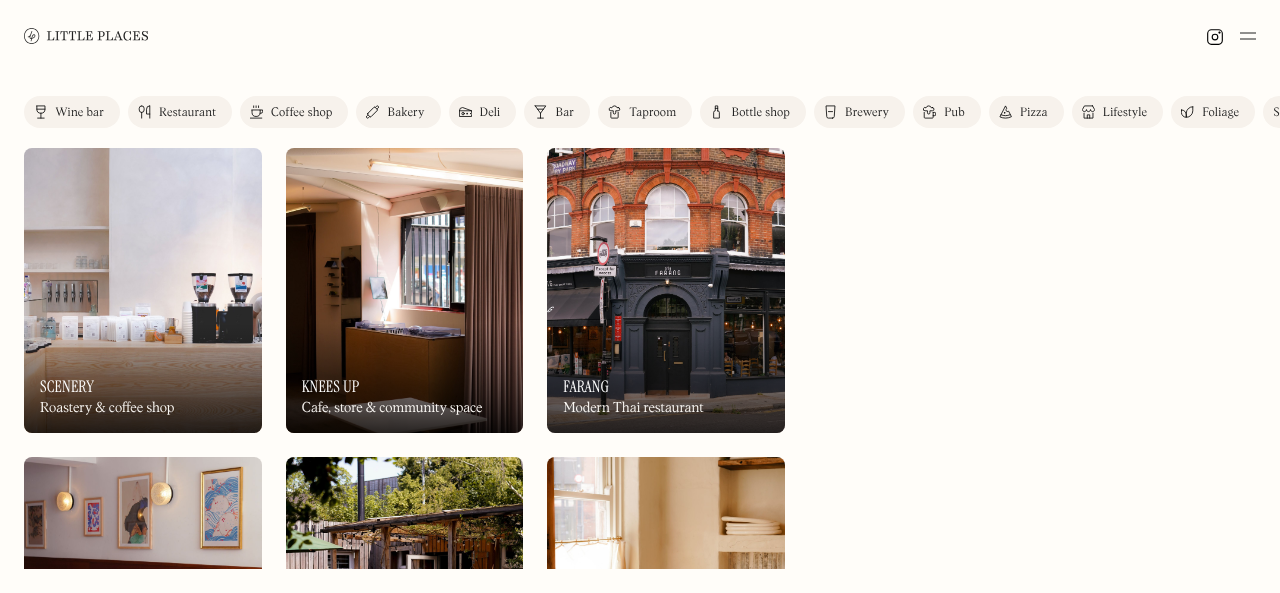 scroll, scrollTop: 0, scrollLeft: 0, axis: both 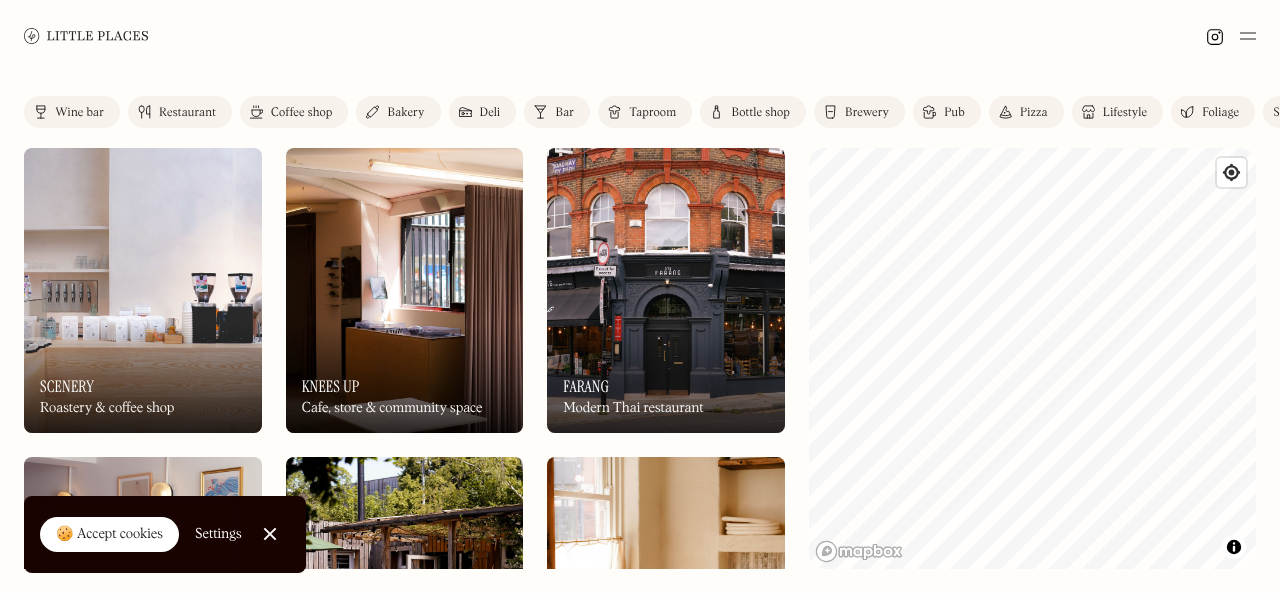 click on "🍪 Accept cookies" at bounding box center (109, 535) 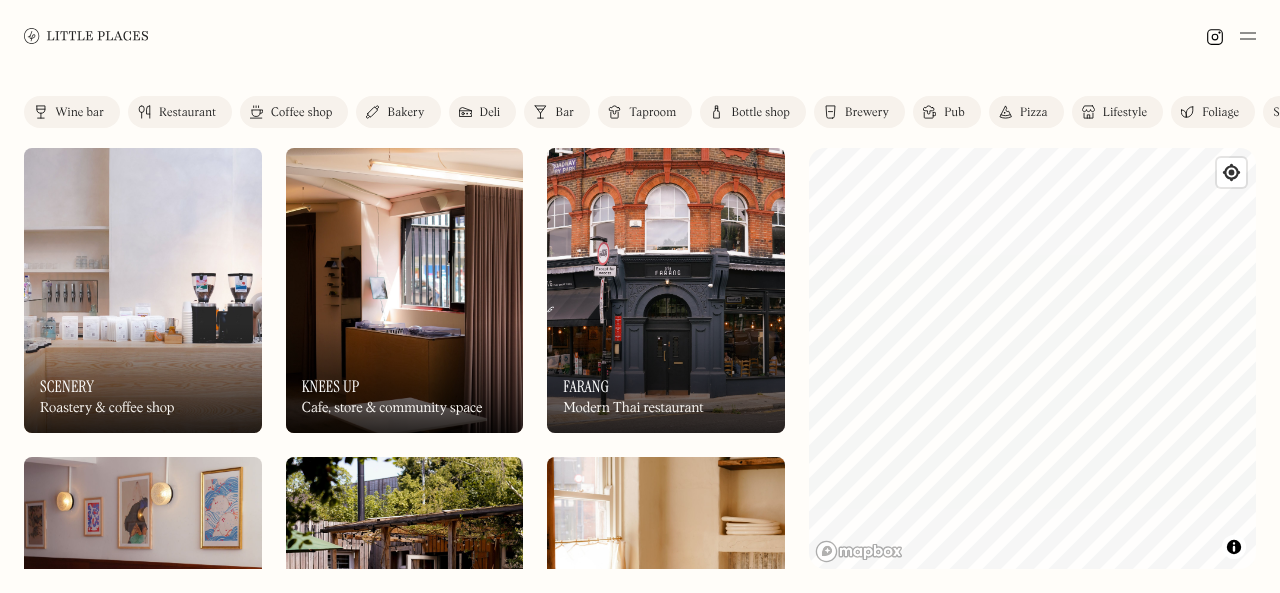 click at bounding box center [143, 290] 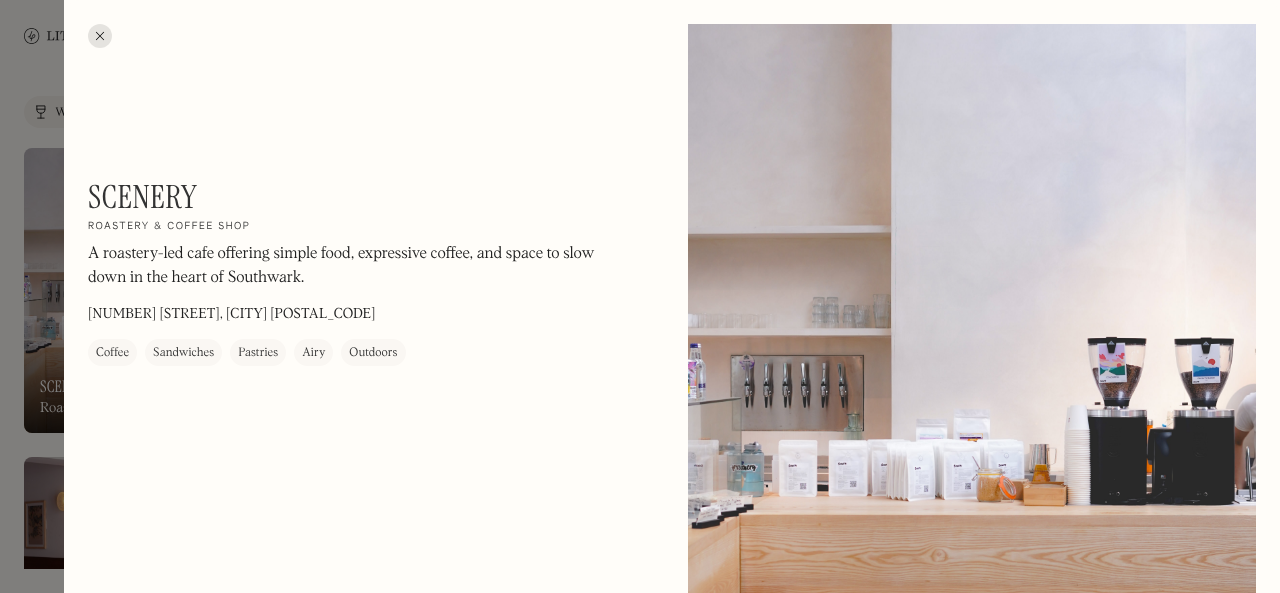 drag, startPoint x: 496, startPoint y: 360, endPoint x: 431, endPoint y: 279, distance: 103.85567 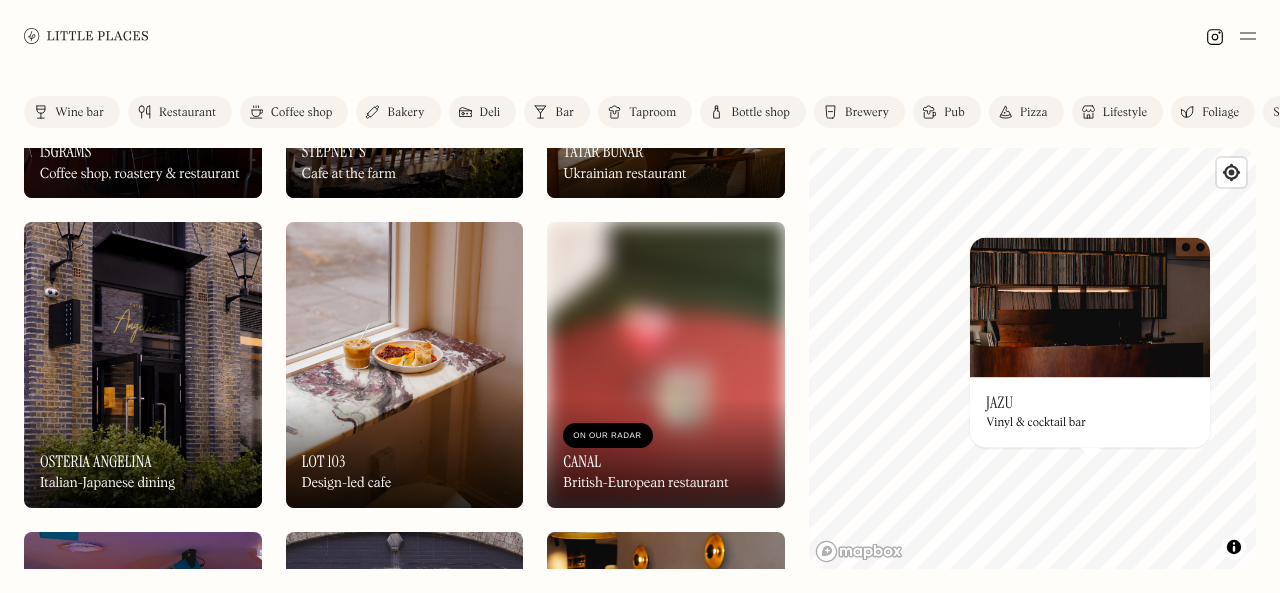 scroll, scrollTop: 608, scrollLeft: 0, axis: vertical 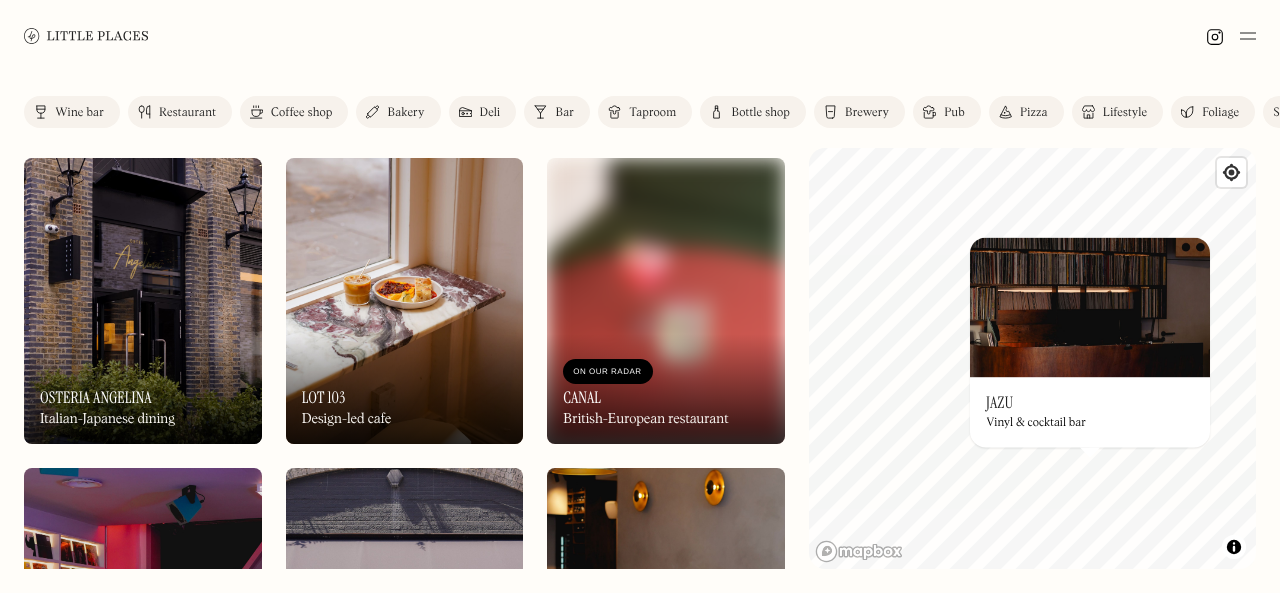 click on "On Our Radar Canal British-European restaurant" at bounding box center [666, 389] 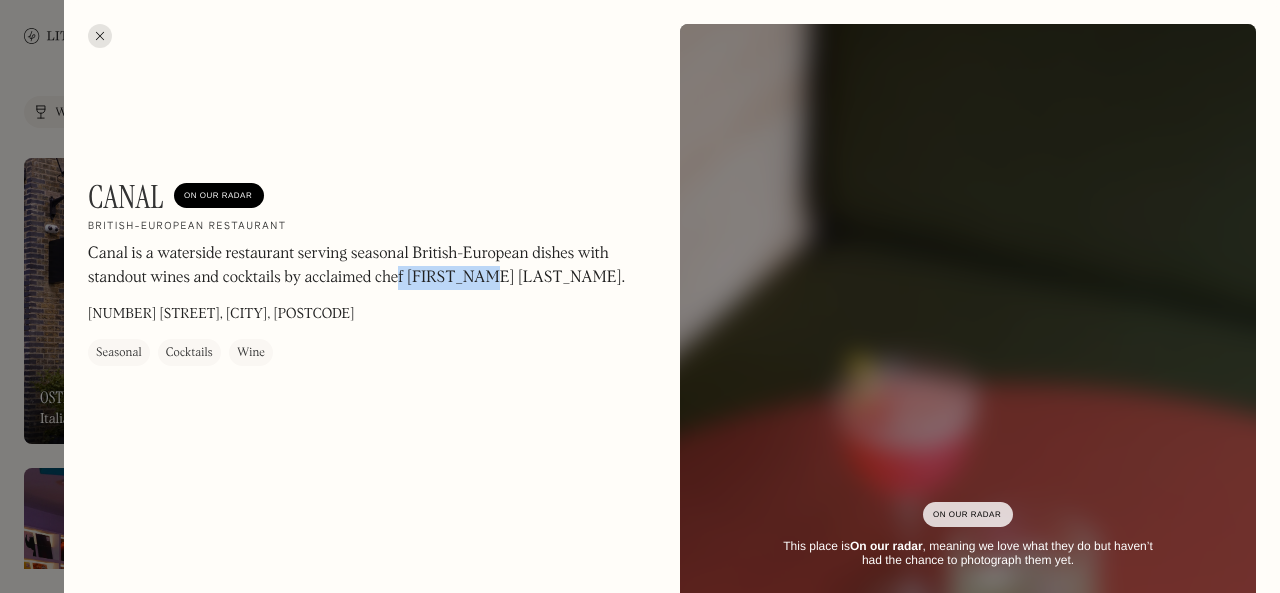 drag, startPoint x: 486, startPoint y: 392, endPoint x: 400, endPoint y: 339, distance: 101.0198 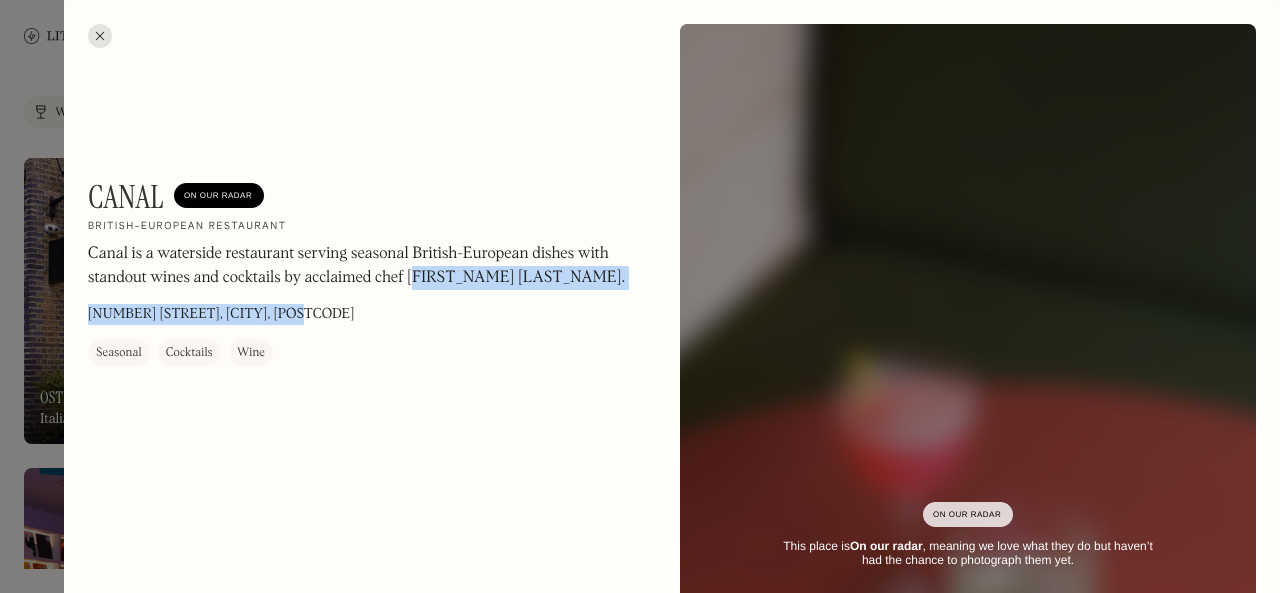 drag, startPoint x: 416, startPoint y: 346, endPoint x: 320, endPoint y: 336, distance: 96.519424 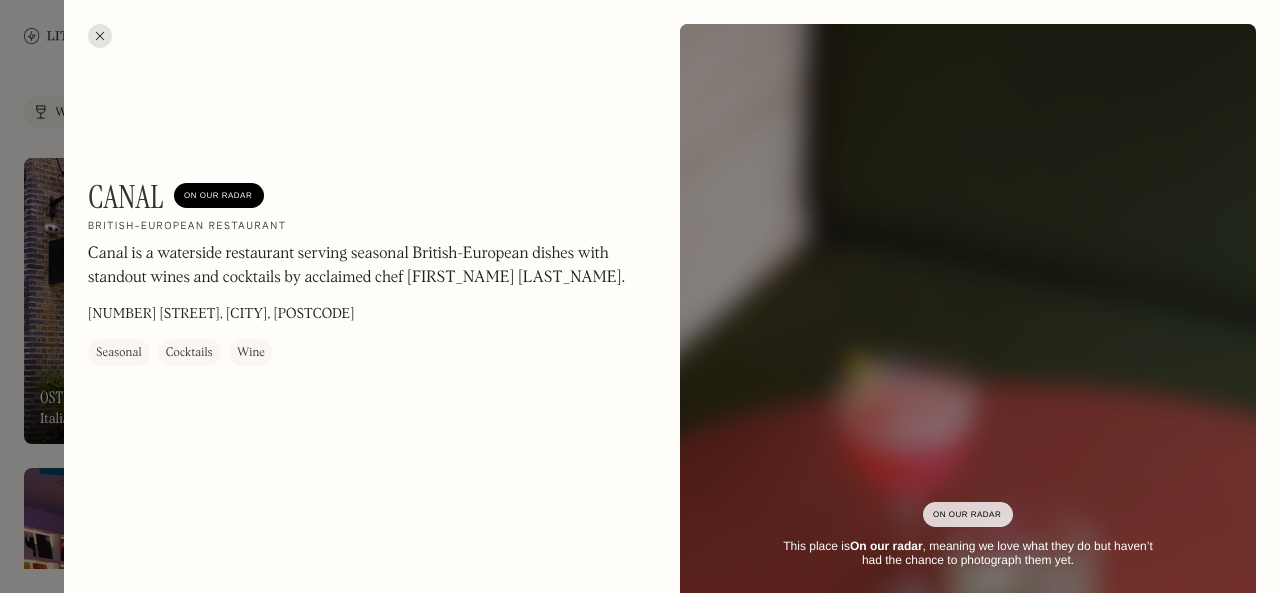 click at bounding box center [100, 36] 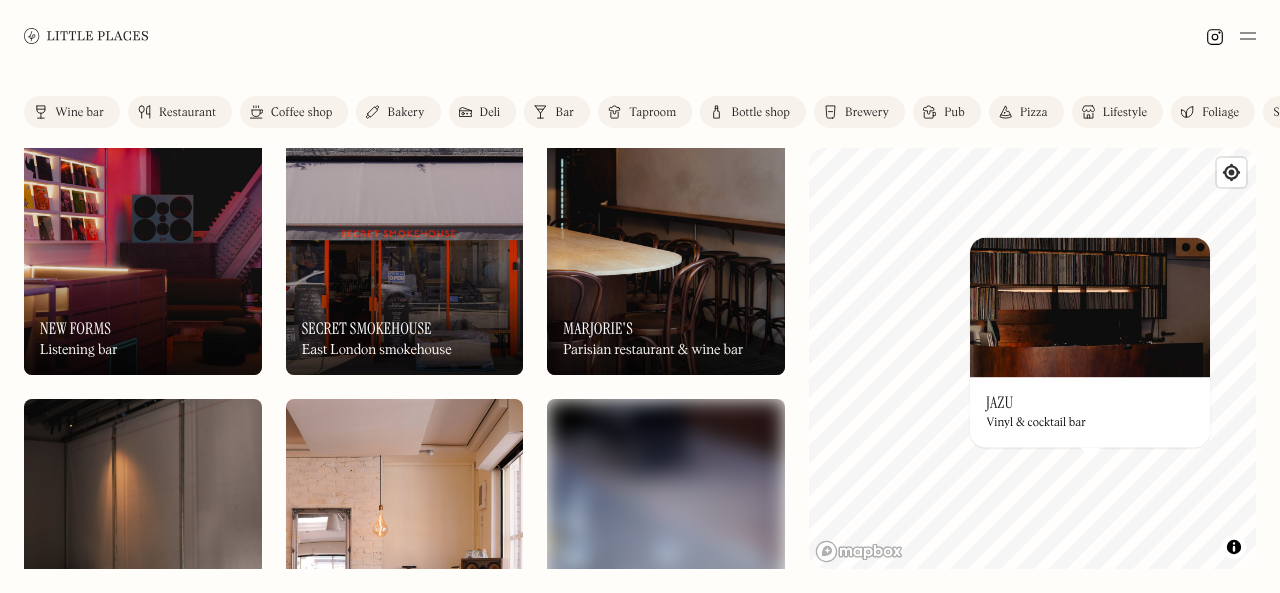scroll, scrollTop: 1032, scrollLeft: 0, axis: vertical 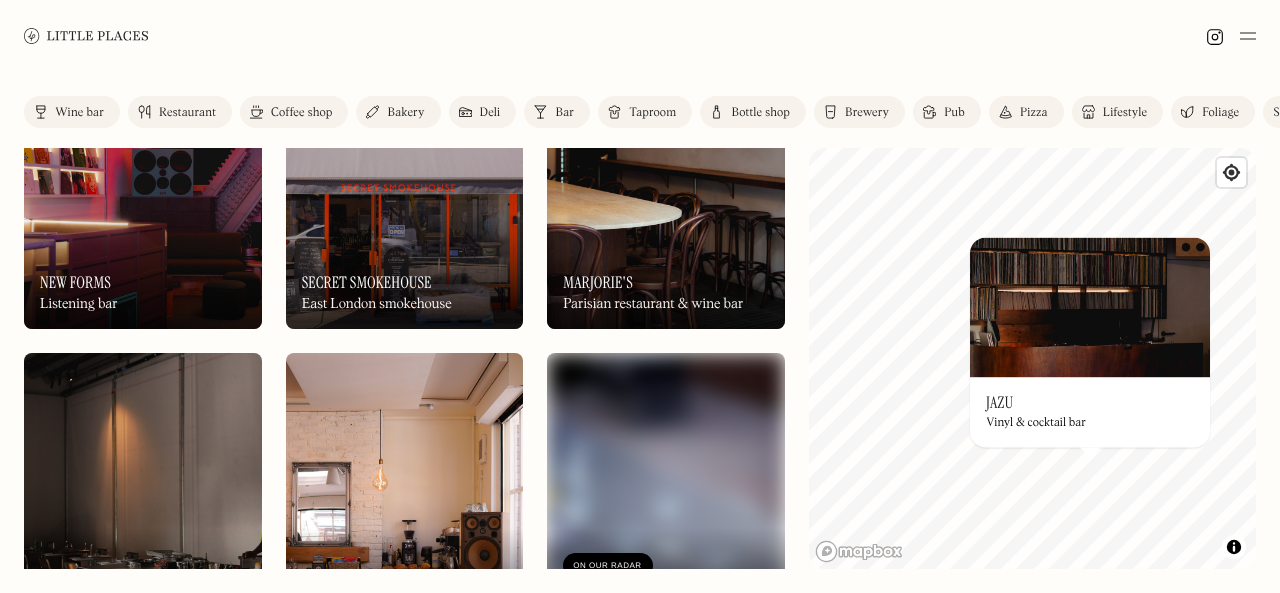 click on "On Our Radar Marjorie's Parisian restaurant & wine bar" at bounding box center (666, 274) 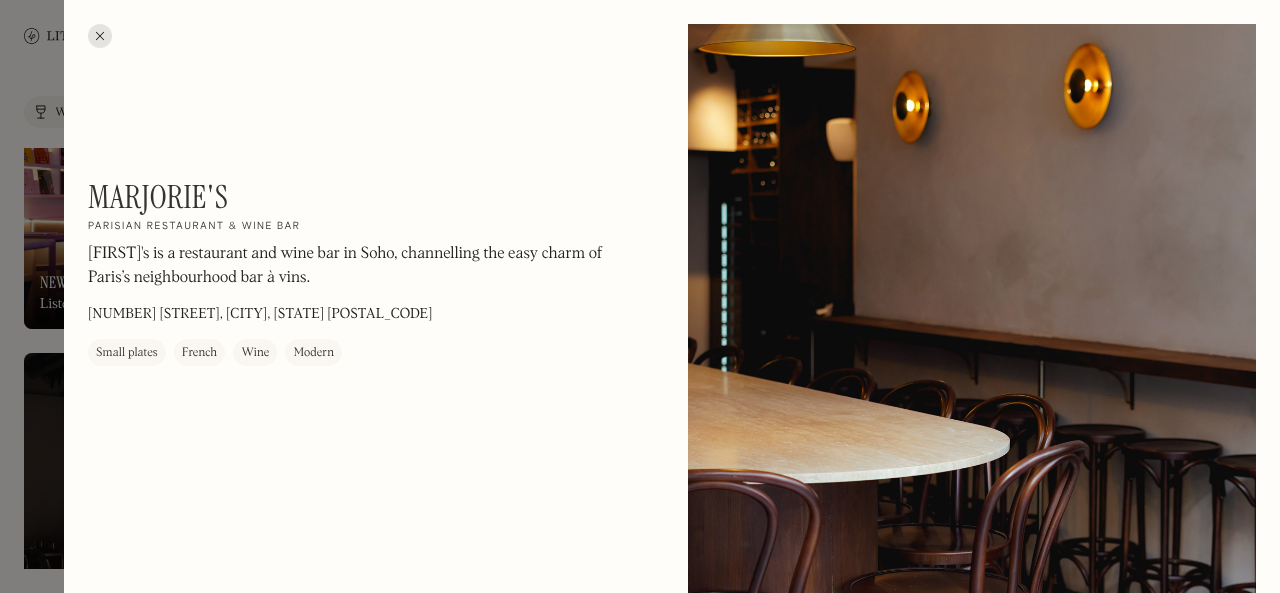 drag, startPoint x: 404, startPoint y: 379, endPoint x: 436, endPoint y: 359, distance: 37.735924 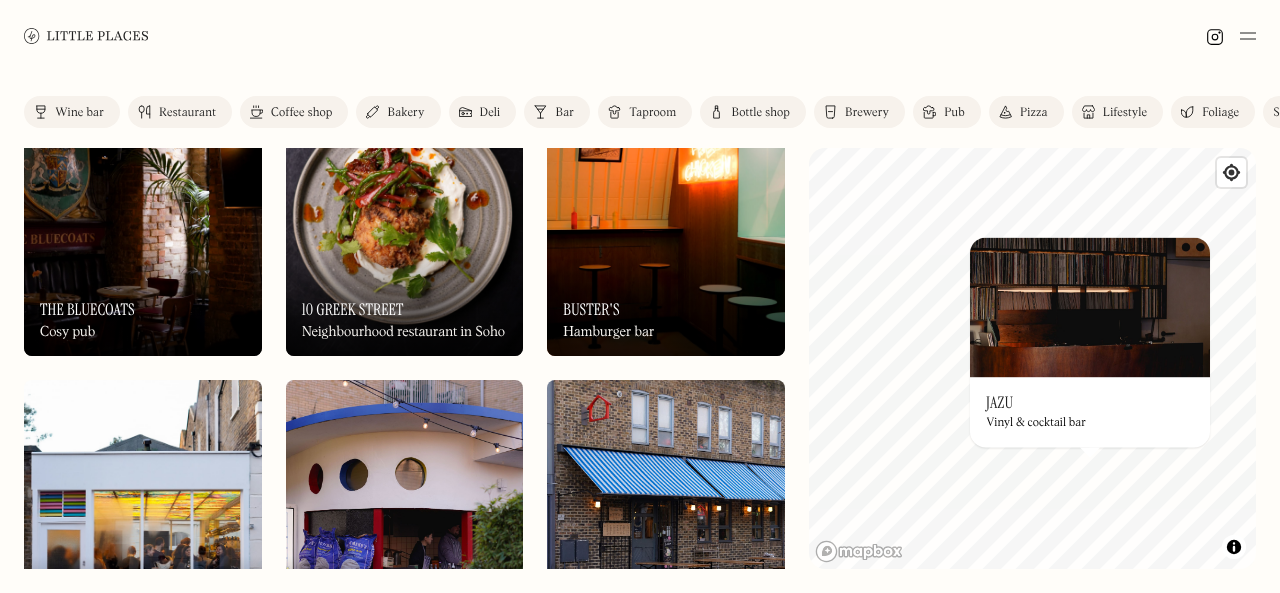 scroll, scrollTop: 3447, scrollLeft: 0, axis: vertical 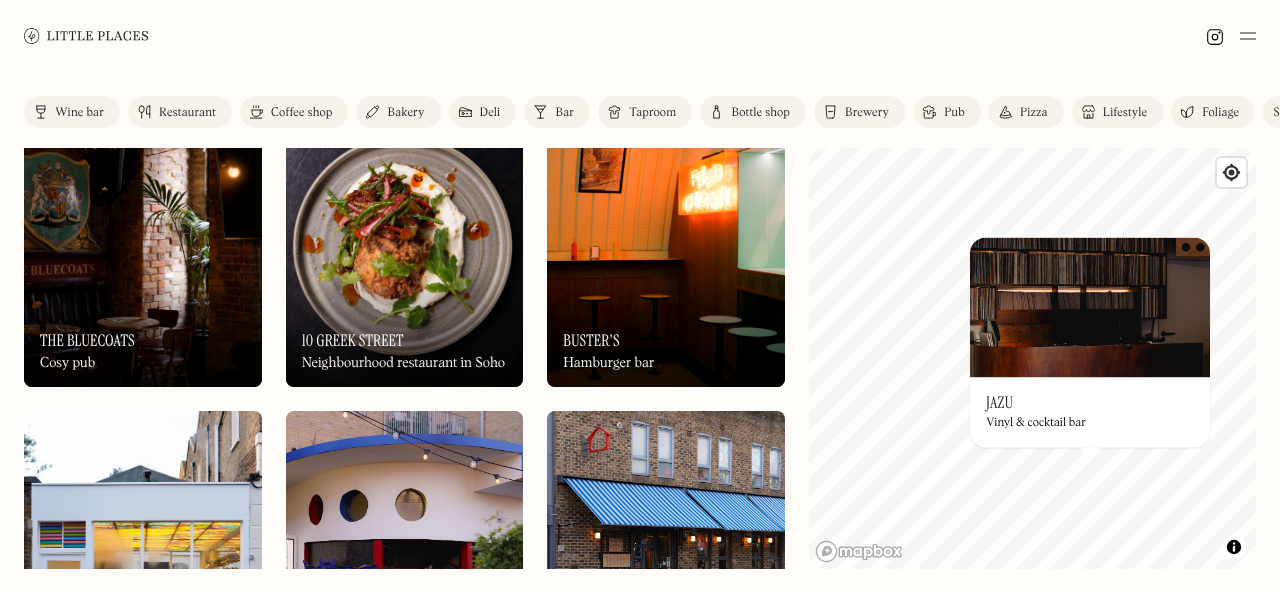 click at bounding box center (666, 244) 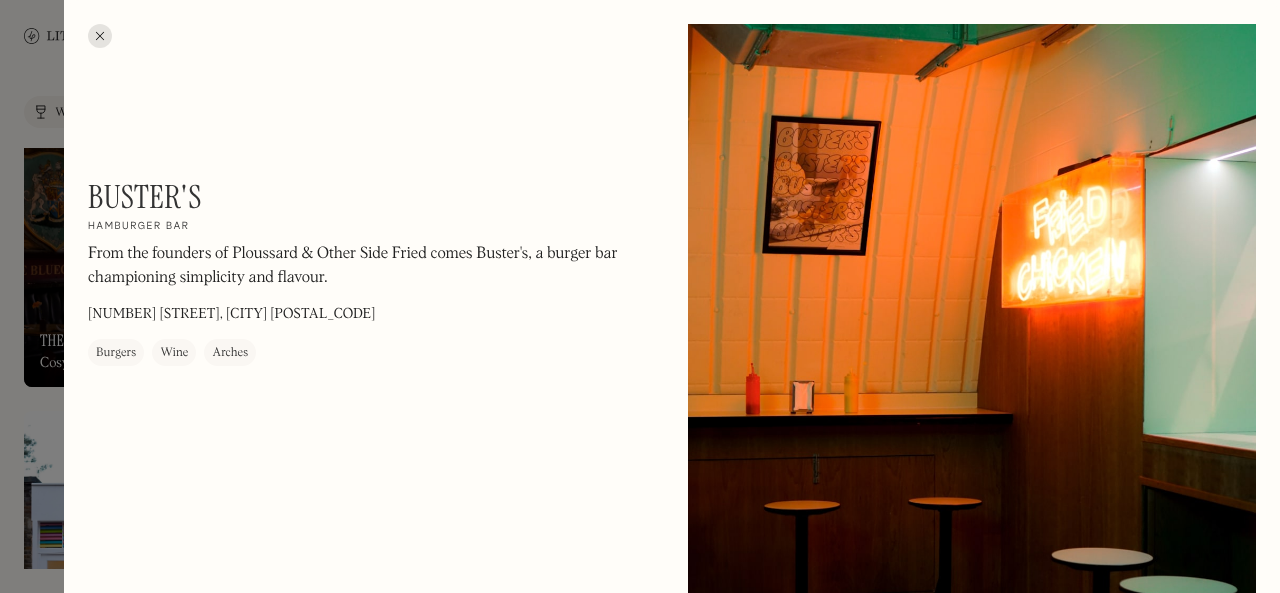 drag, startPoint x: 376, startPoint y: 315, endPoint x: 389, endPoint y: 313, distance: 13.152946 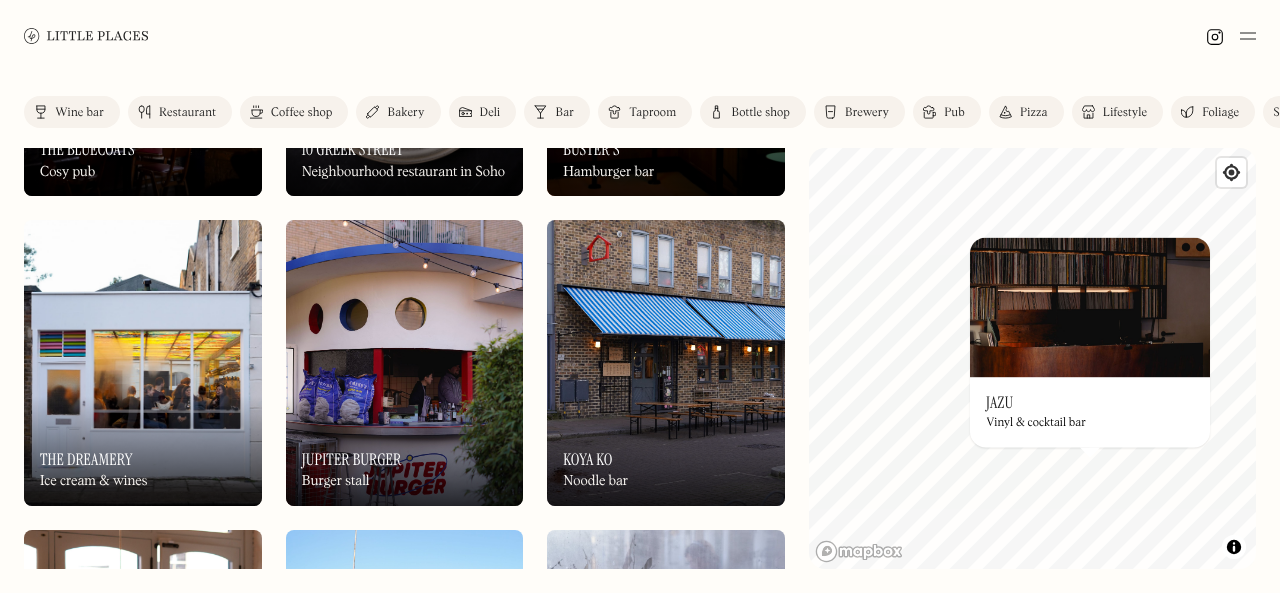 scroll, scrollTop: 3691, scrollLeft: 0, axis: vertical 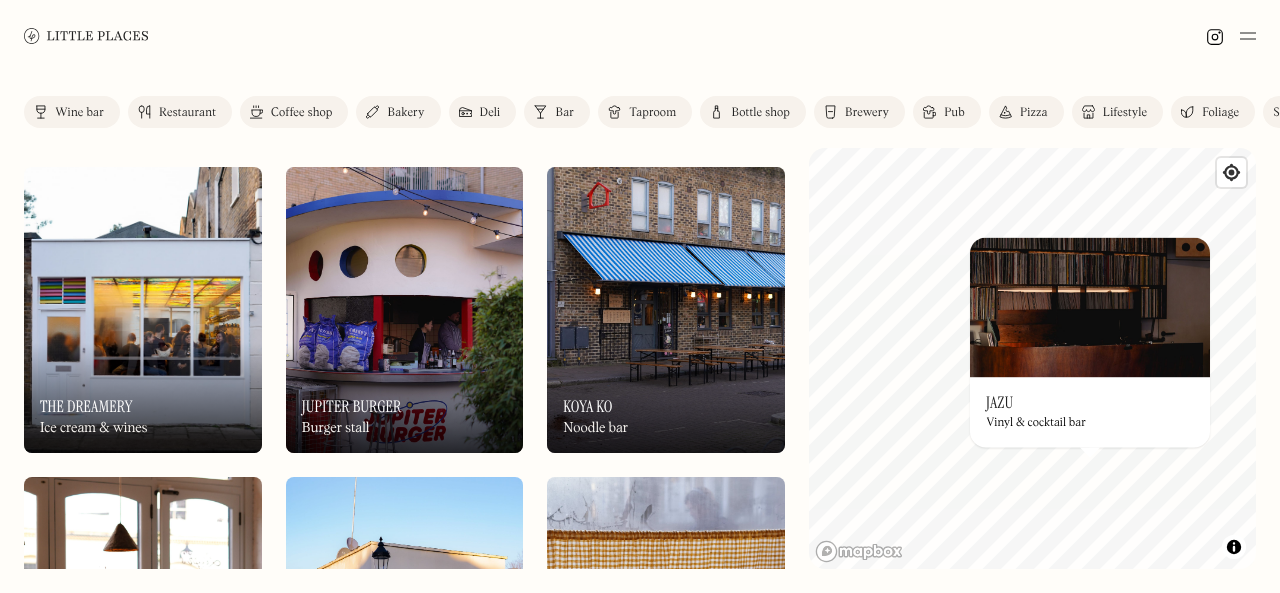 click at bounding box center (143, 309) 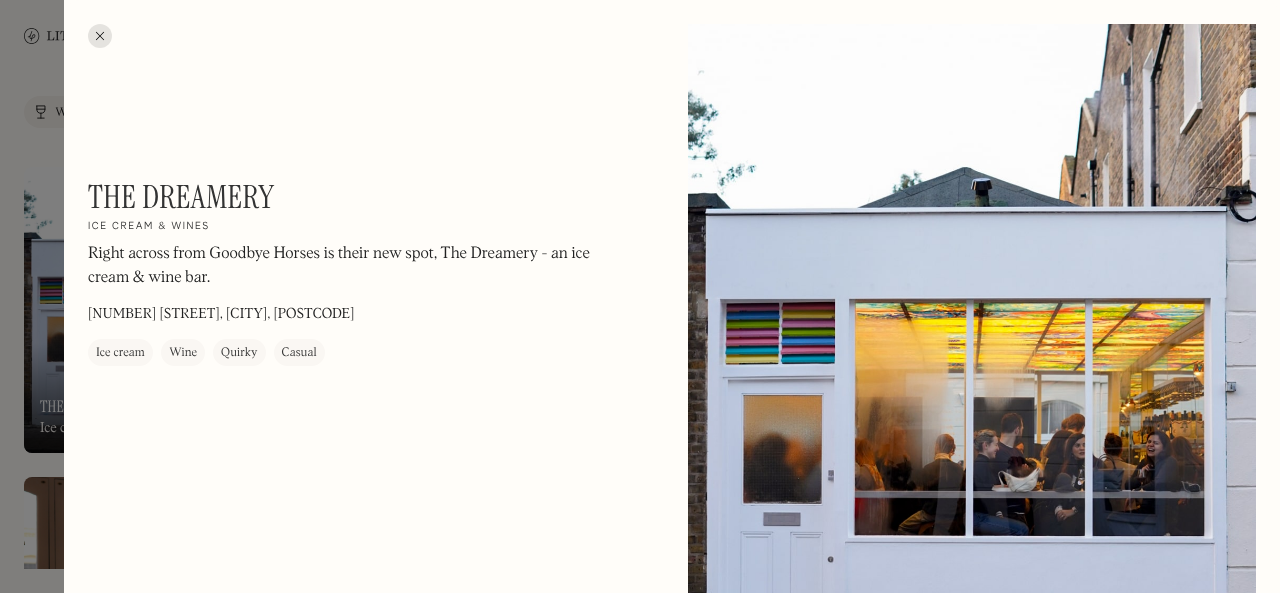 drag, startPoint x: 348, startPoint y: 302, endPoint x: 332, endPoint y: 280, distance: 27.202942 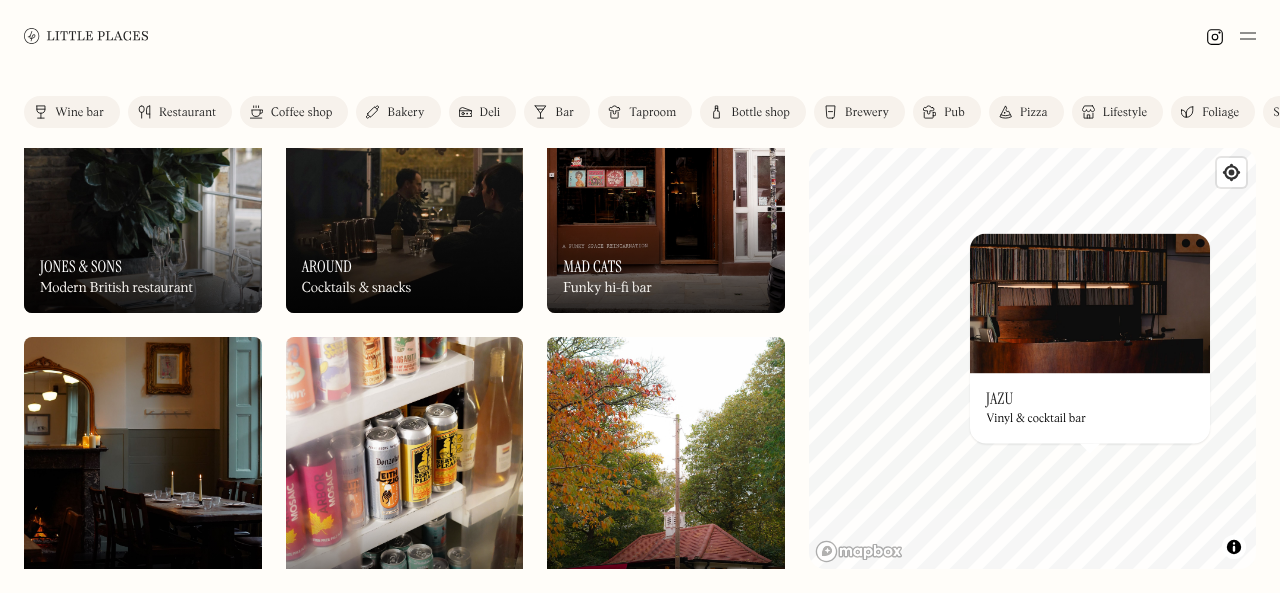 scroll, scrollTop: 4743, scrollLeft: 0, axis: vertical 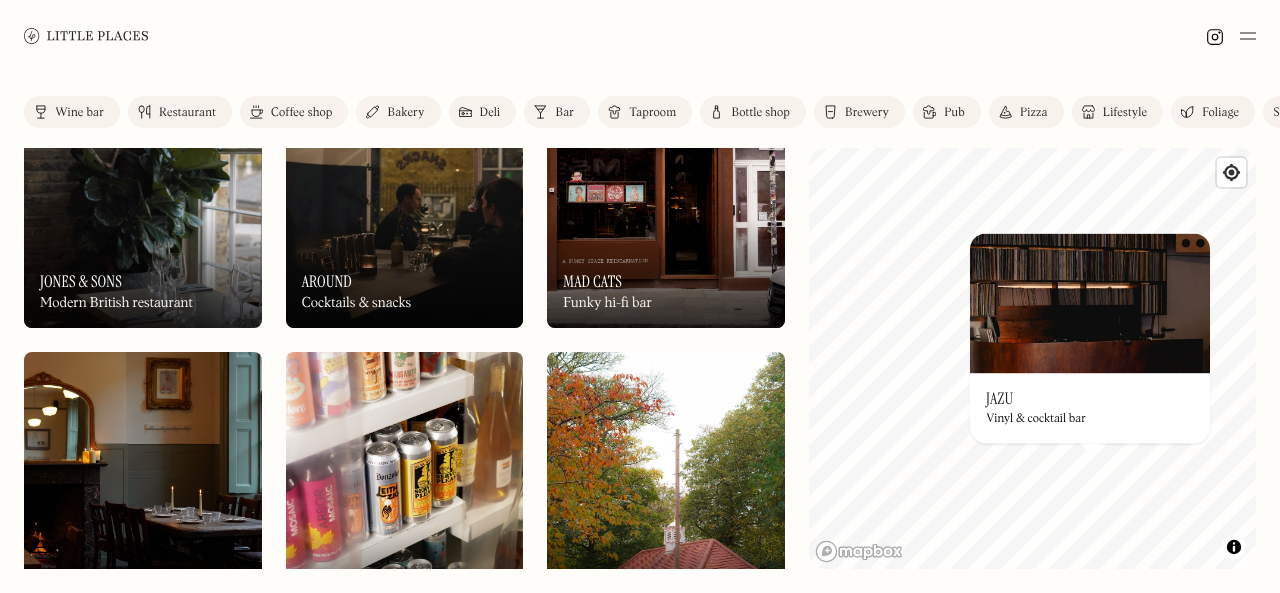 click on "On Our Radar Jones & Sons Modern British restaurant" at bounding box center [143, 273] 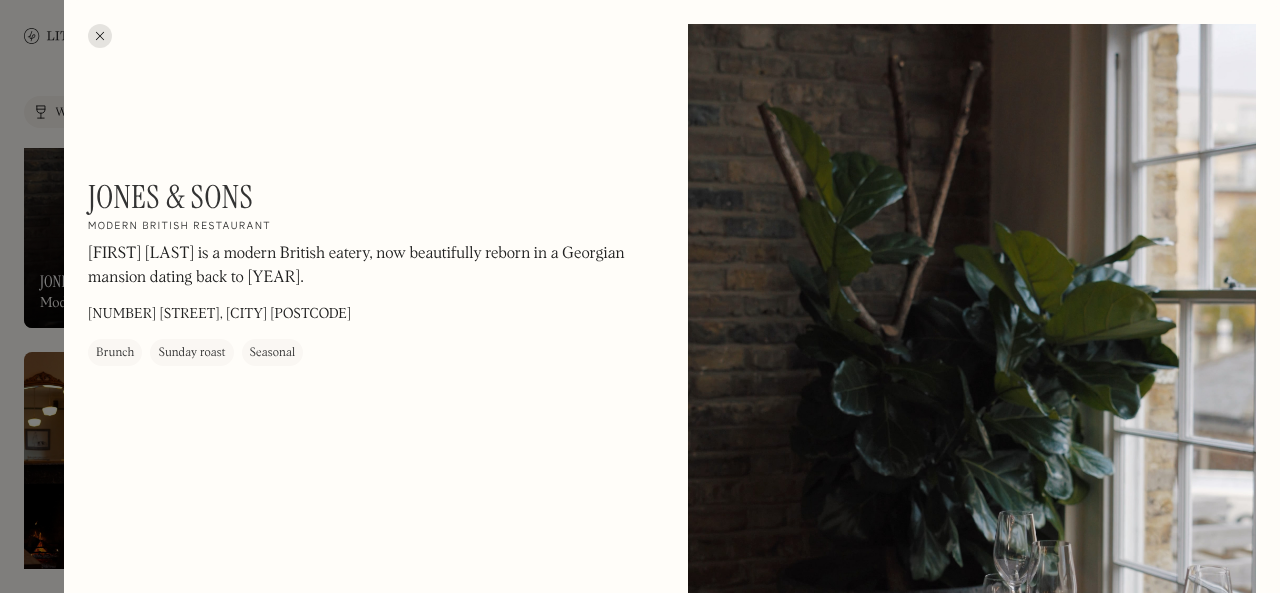 drag, startPoint x: 416, startPoint y: 375, endPoint x: 340, endPoint y: 318, distance: 95 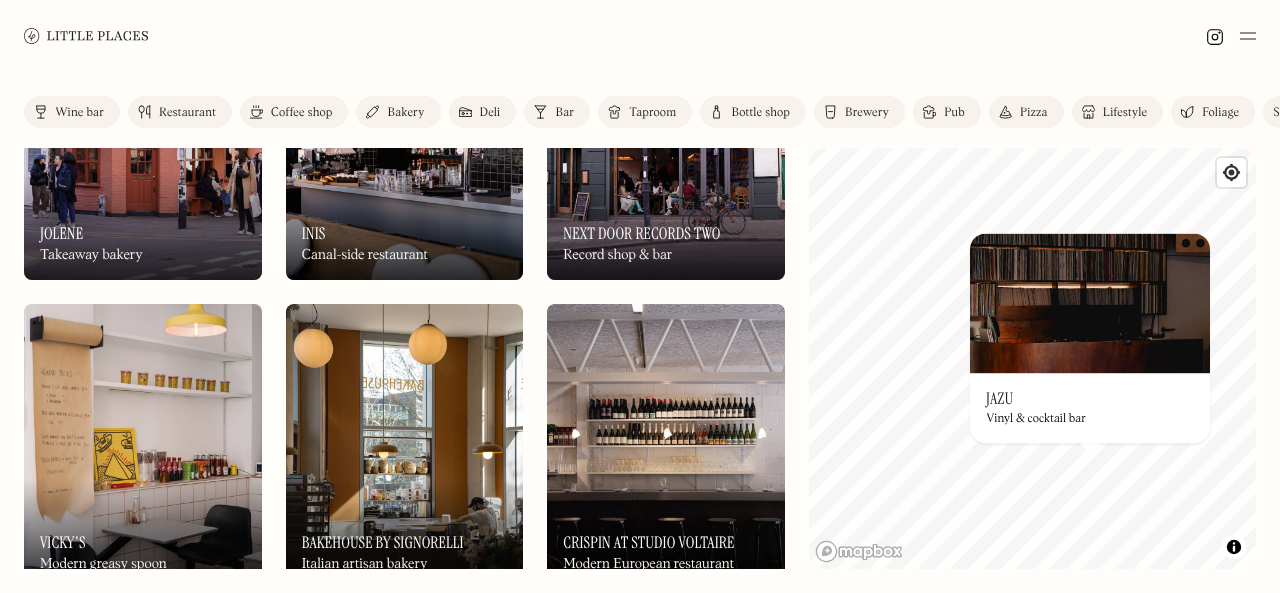 scroll, scrollTop: 7712, scrollLeft: 0, axis: vertical 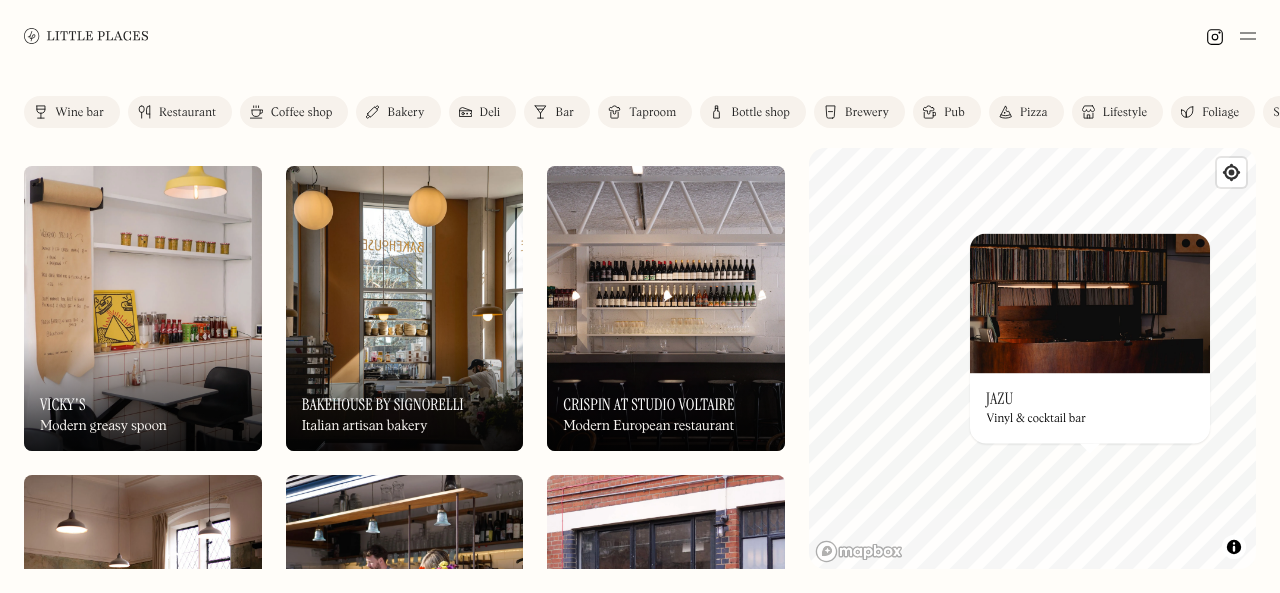 click at bounding box center (143, 308) 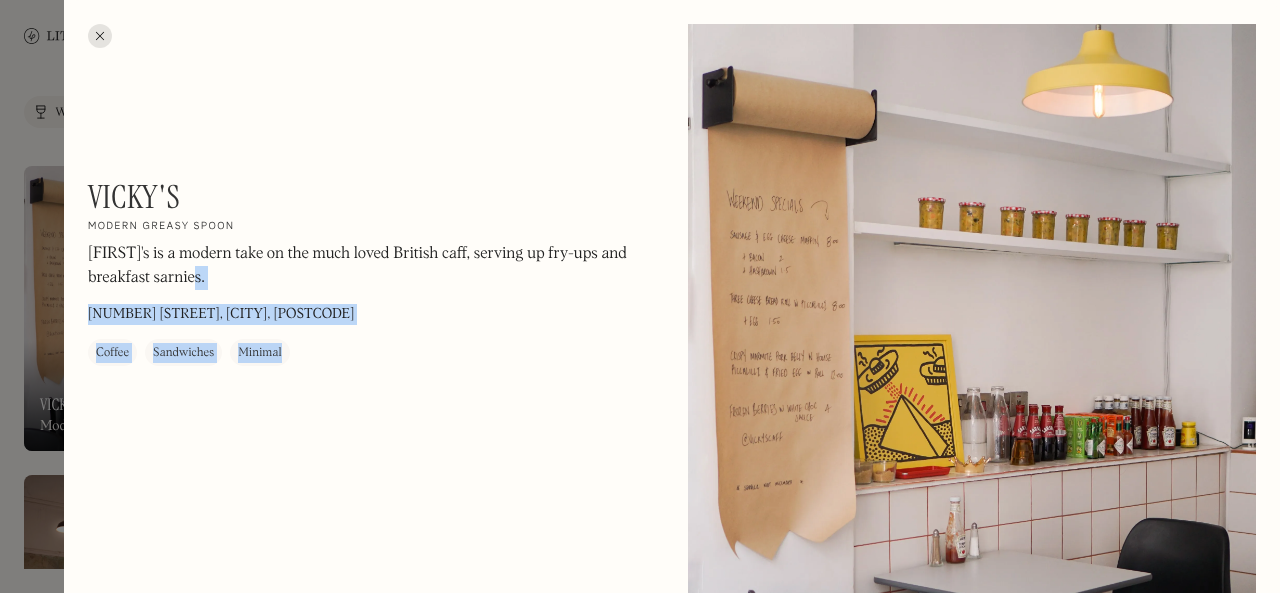 drag, startPoint x: 441, startPoint y: 399, endPoint x: 436, endPoint y: 361, distance: 38.327538 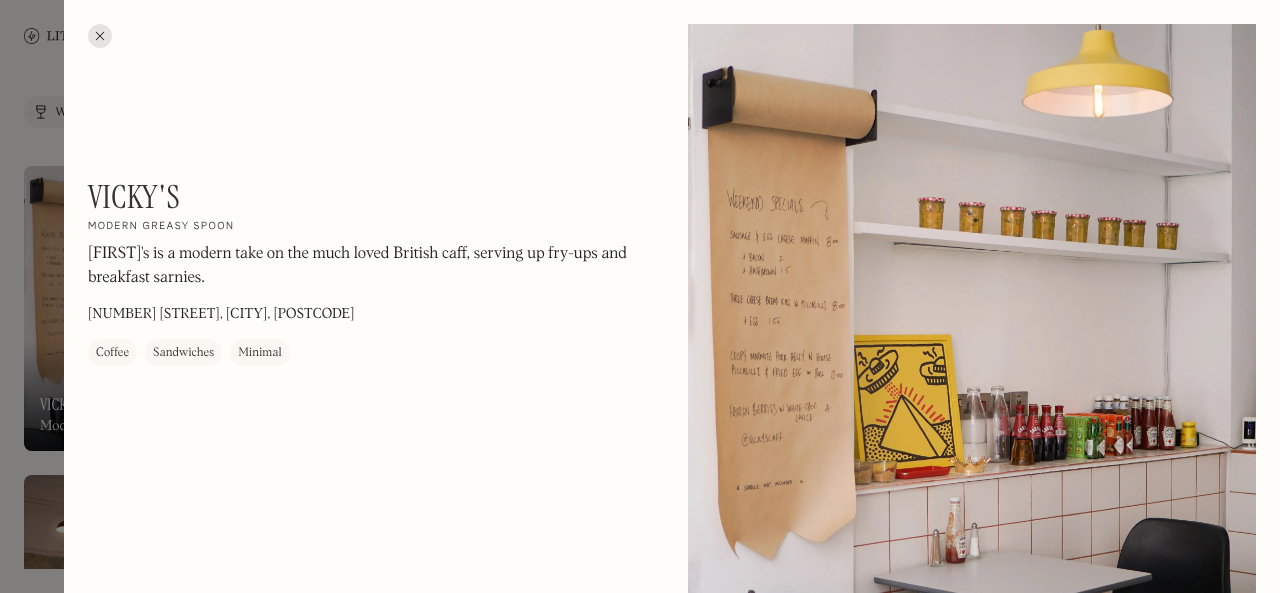drag, startPoint x: 412, startPoint y: 339, endPoint x: 384, endPoint y: 323, distance: 32.24903 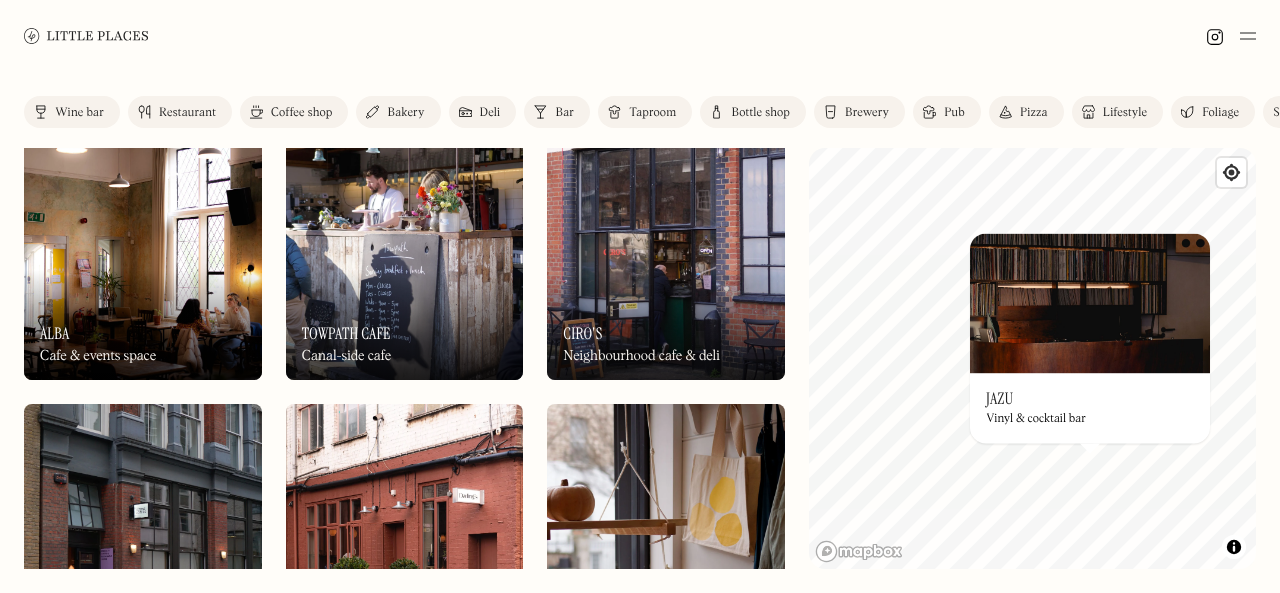 scroll, scrollTop: 8146, scrollLeft: 0, axis: vertical 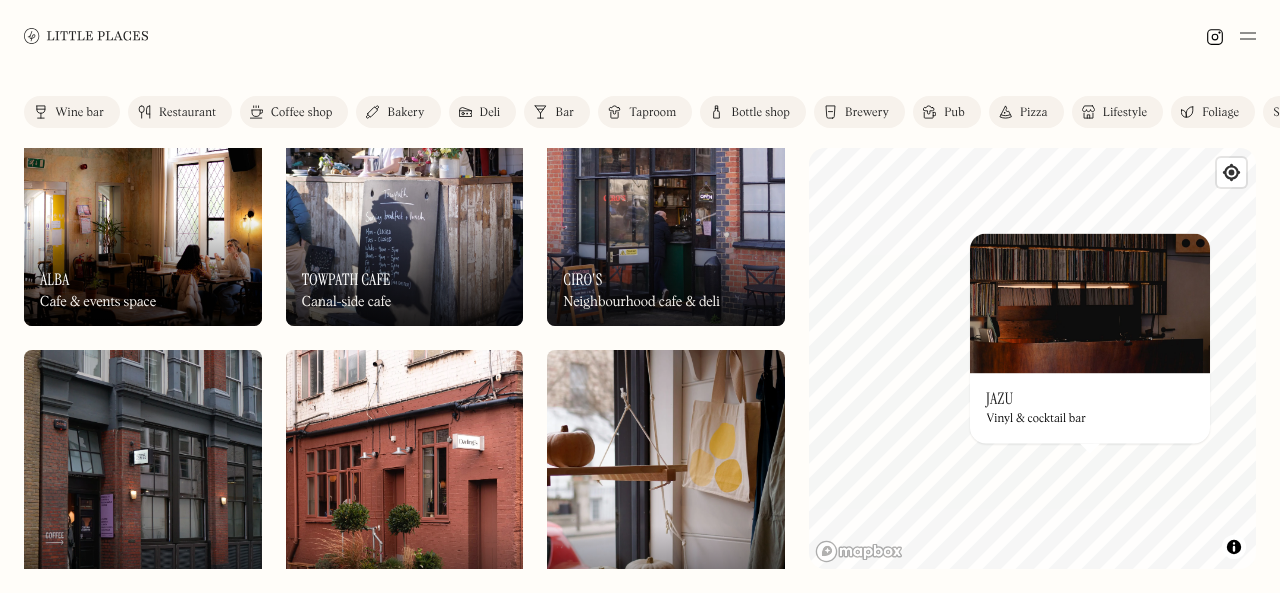 click at bounding box center (143, 183) 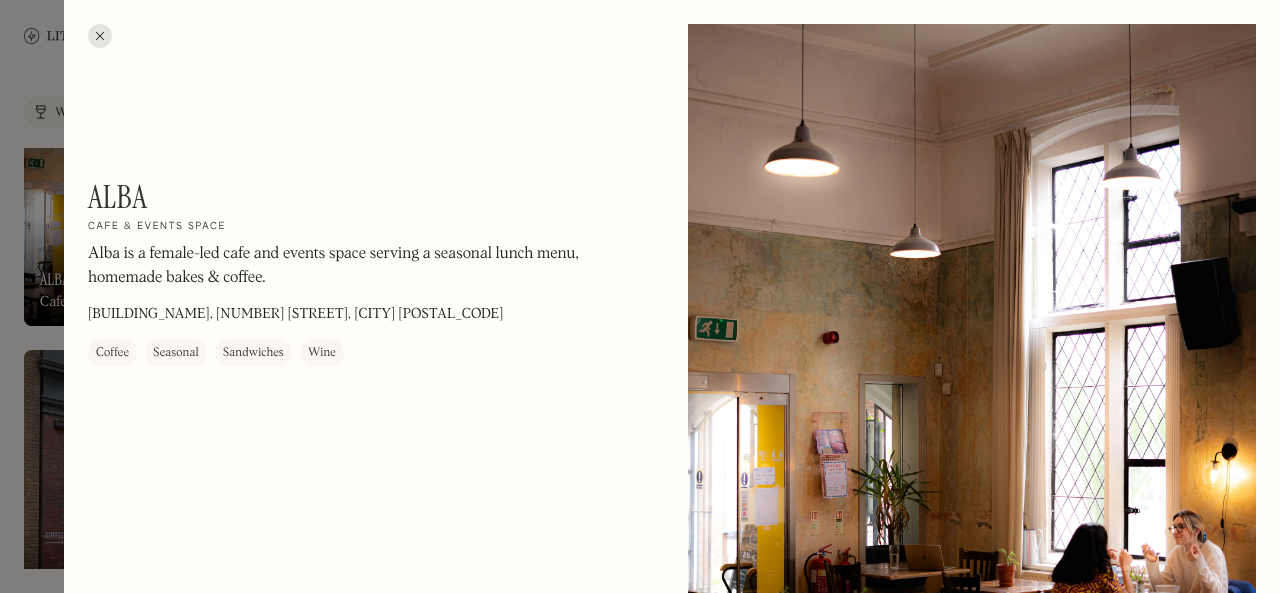drag, startPoint x: 441, startPoint y: 326, endPoint x: 464, endPoint y: 397, distance: 74.63243 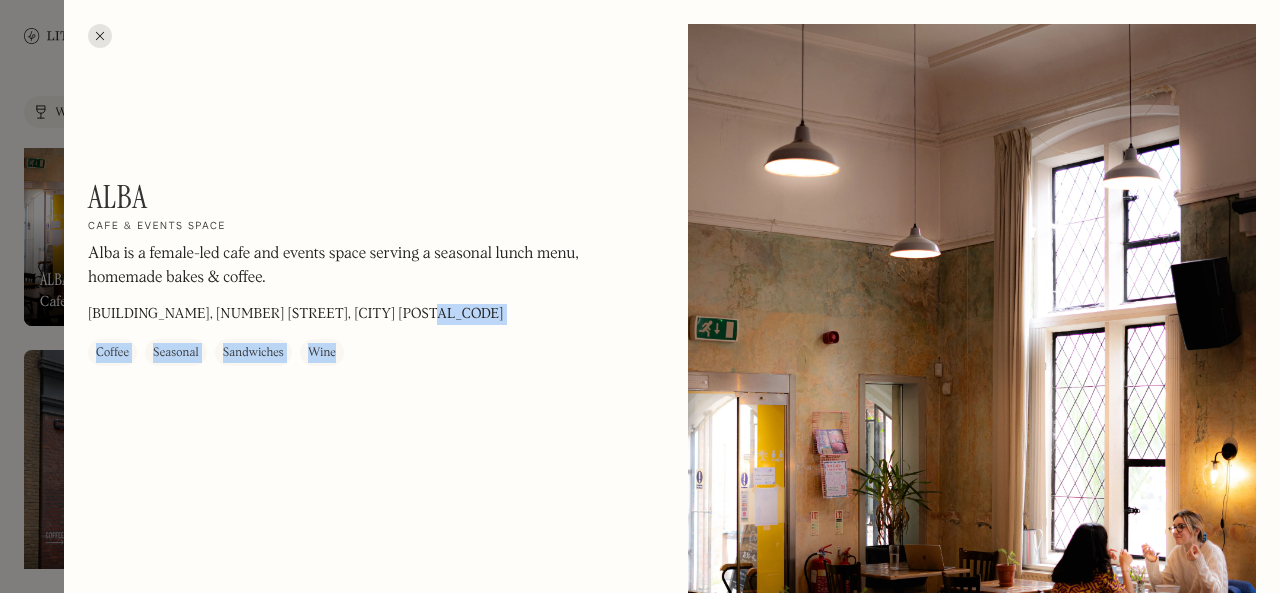 click on "[FIRST] On Our Radar Cafe & events space [FIRST] is a female-led cafe and events space serving a seasonal lunch menu, homemade bakes & coffee.  [NUMBER] [STREET], [CITY] [POSTCODE] Coffee Seasonal Sandwiches Wine On Our Radar This place is  On our radar , meaning we love what they do but haven’t had the chance to photograph them yet. No items found. No items found. © The above photo(s) were taken exclusively for the Little Places platform. If you would like to use these images, please contact us to discuss usage rights & rates." at bounding box center (672, 1491) 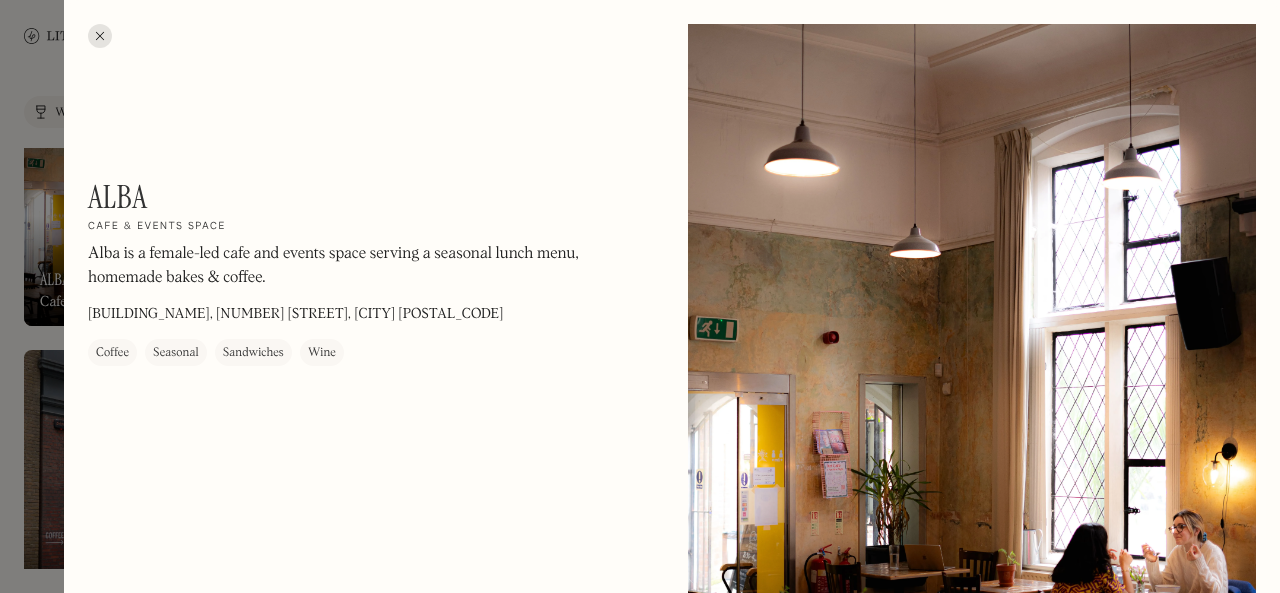 click at bounding box center [100, 36] 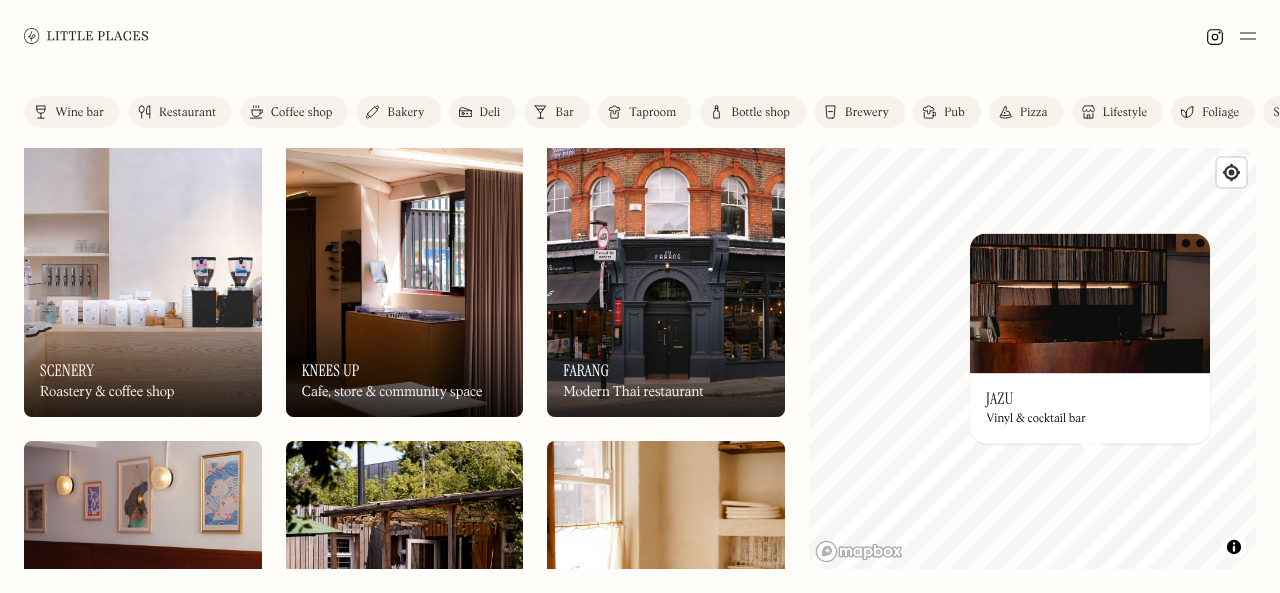 scroll, scrollTop: 0, scrollLeft: 0, axis: both 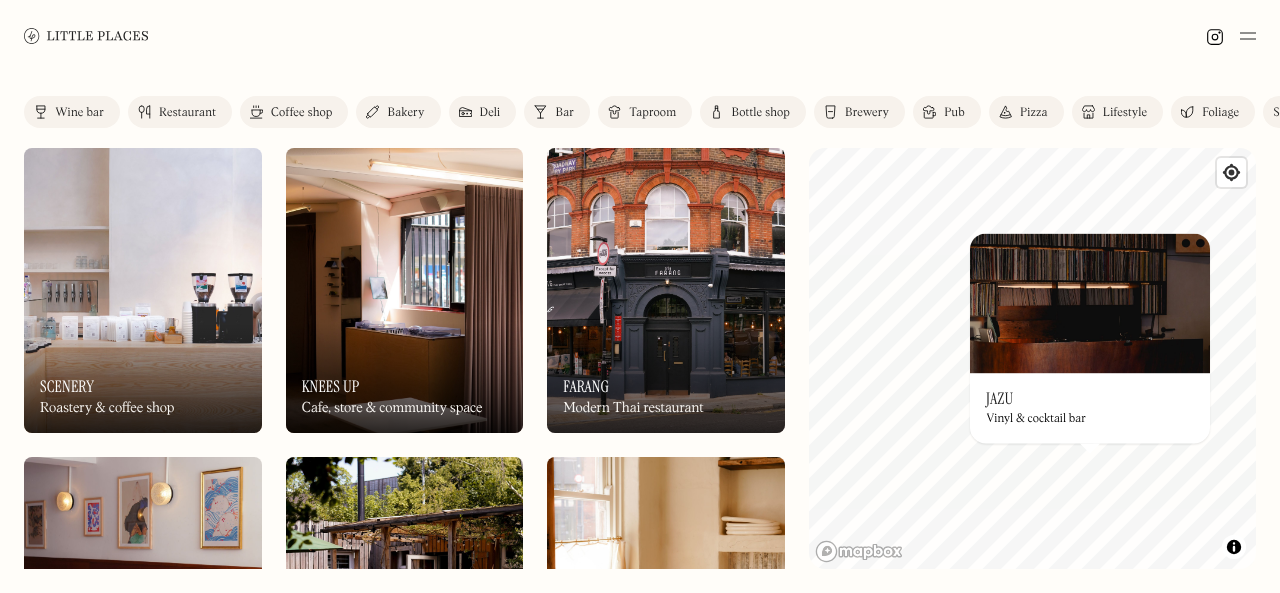 click on "Coffee shop" at bounding box center (301, 113) 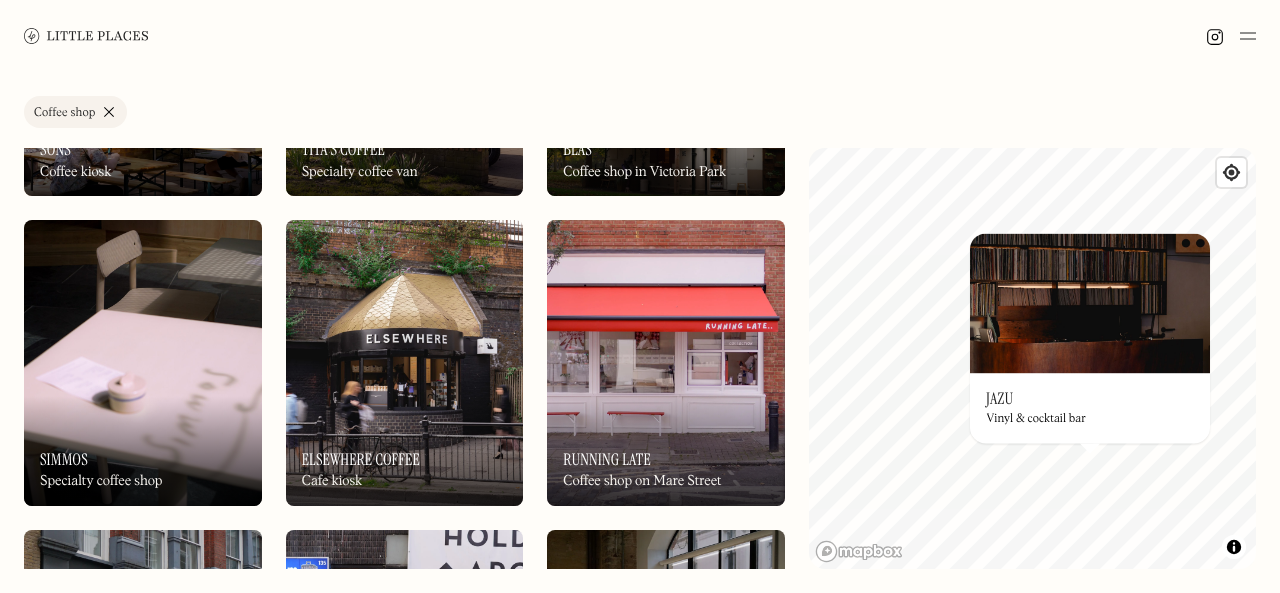 scroll, scrollTop: 616, scrollLeft: 0, axis: vertical 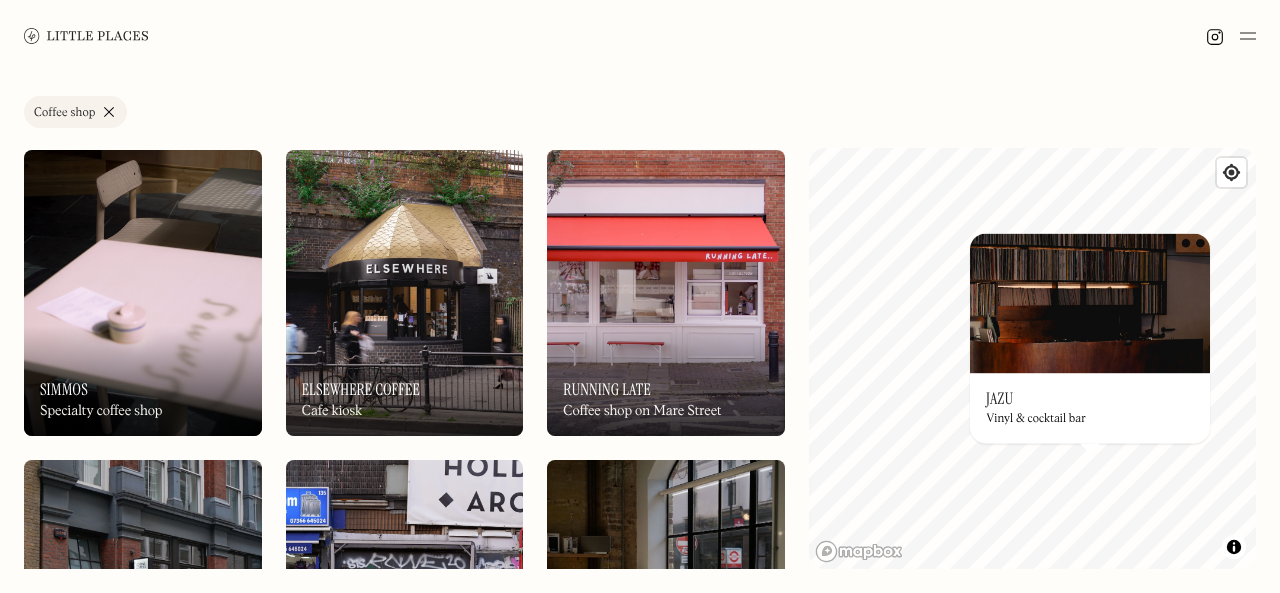 click on "On Our Radar Simmos Specialty coffee shop" at bounding box center (143, 381) 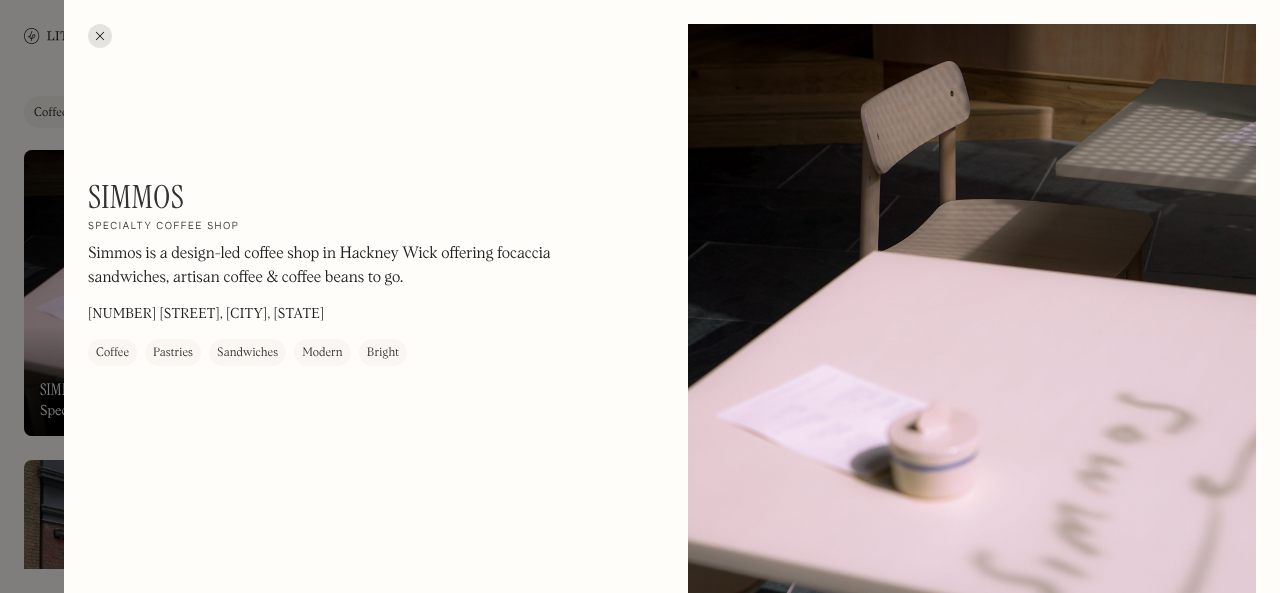 drag, startPoint x: 189, startPoint y: 277, endPoint x: 469, endPoint y: 357, distance: 291.2044 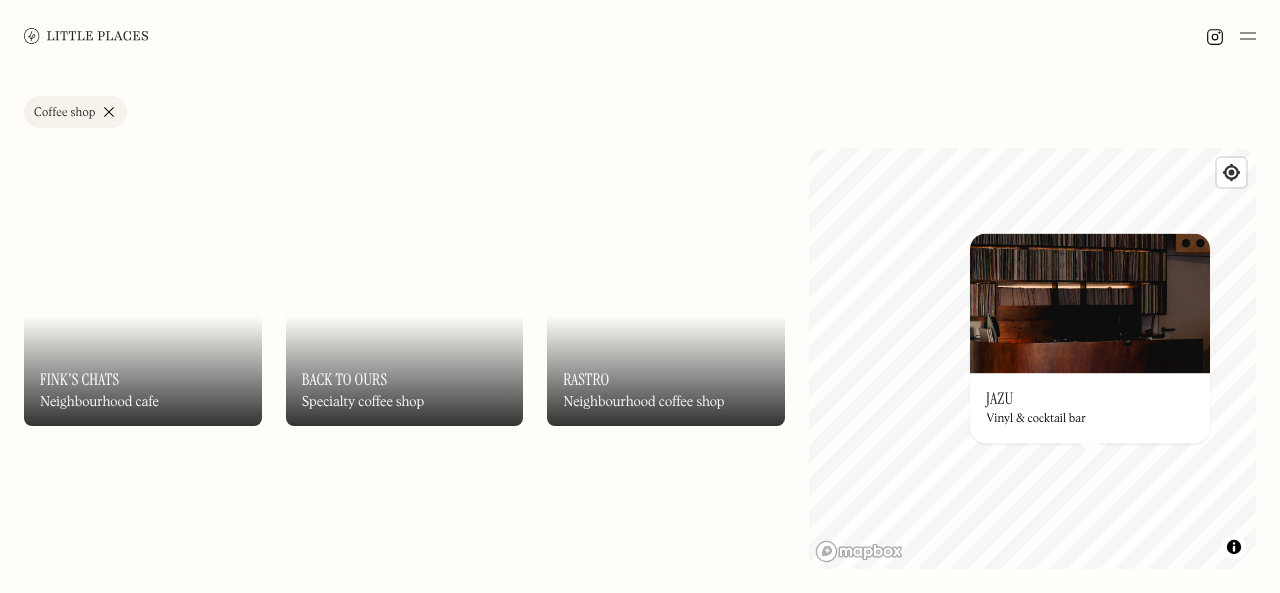 scroll, scrollTop: 1869, scrollLeft: 0, axis: vertical 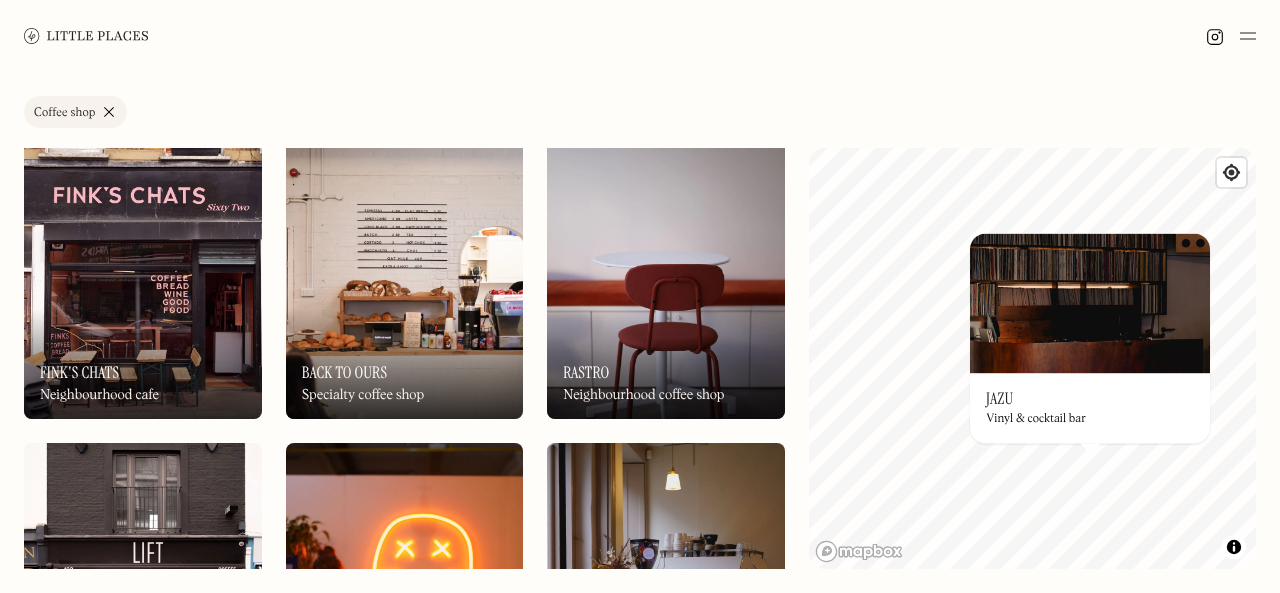 click on "Specialty coffee shop" at bounding box center [363, 395] 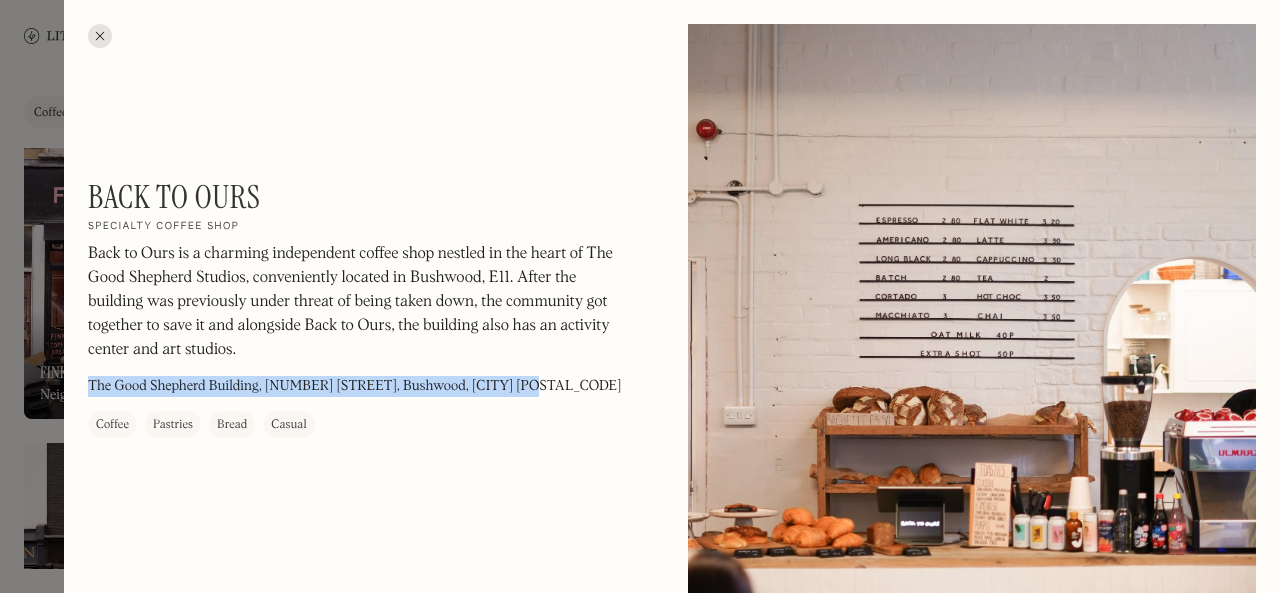 drag, startPoint x: 552, startPoint y: 461, endPoint x: 548, endPoint y: 397, distance: 64.12488 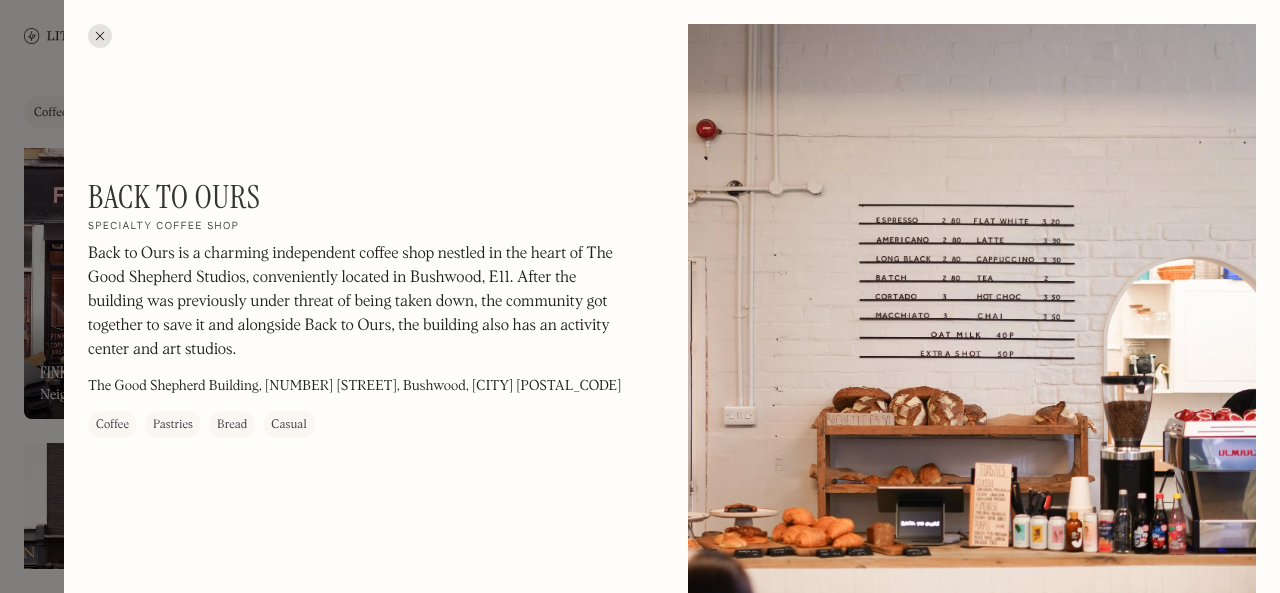 click at bounding box center [100, 36] 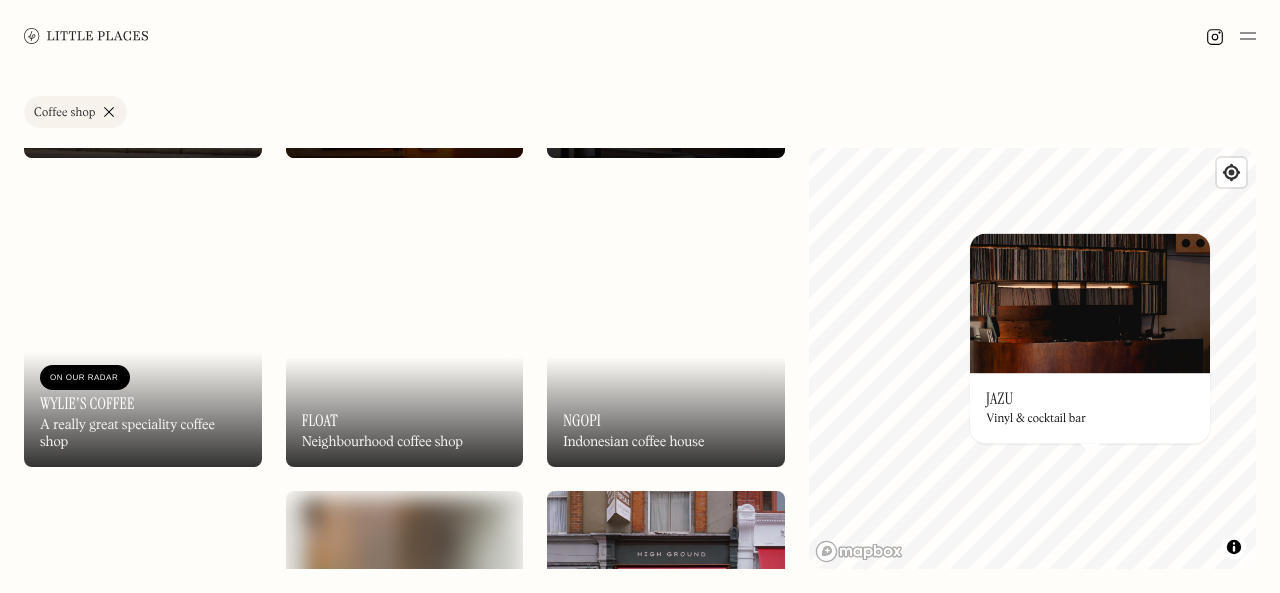 scroll, scrollTop: 2458, scrollLeft: 0, axis: vertical 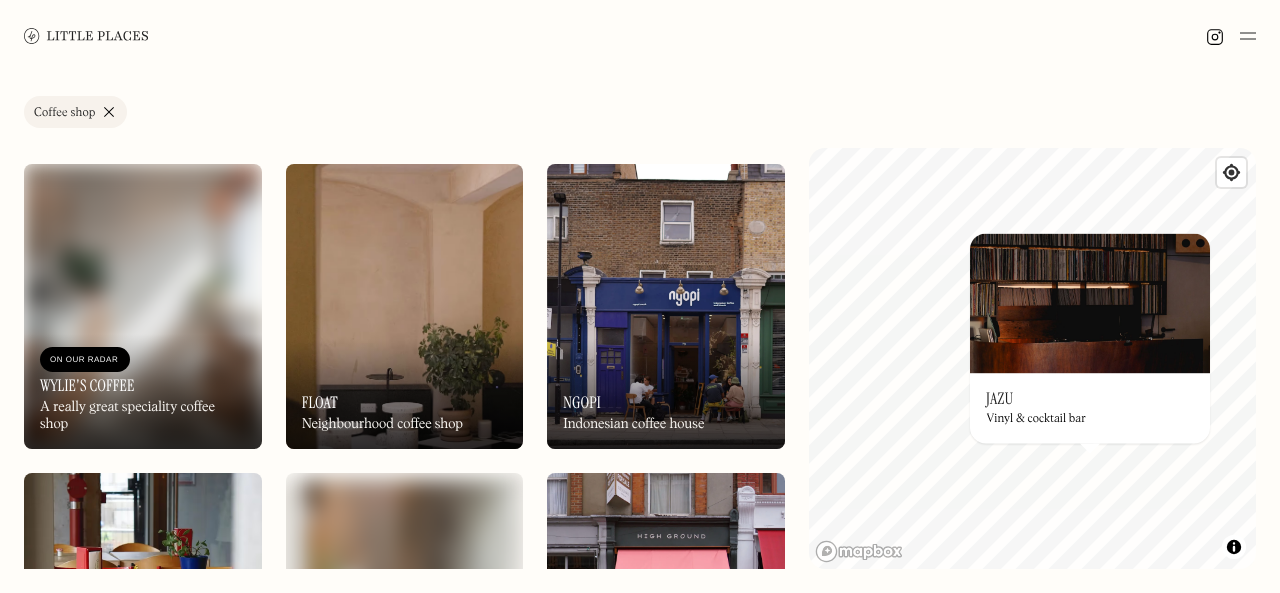 click on "On Our Radar [FIRST]'s Coffee A really great speciality coffee shop" at bounding box center (143, 391) 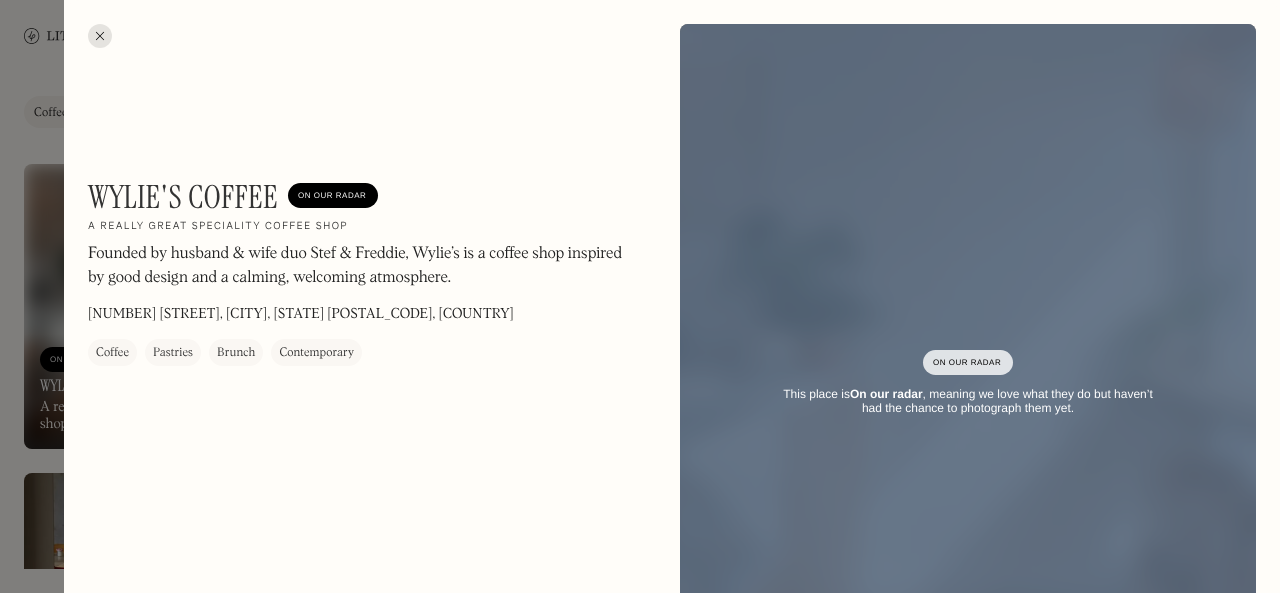 drag, startPoint x: 450, startPoint y: 397, endPoint x: 512, endPoint y: 405, distance: 62.514 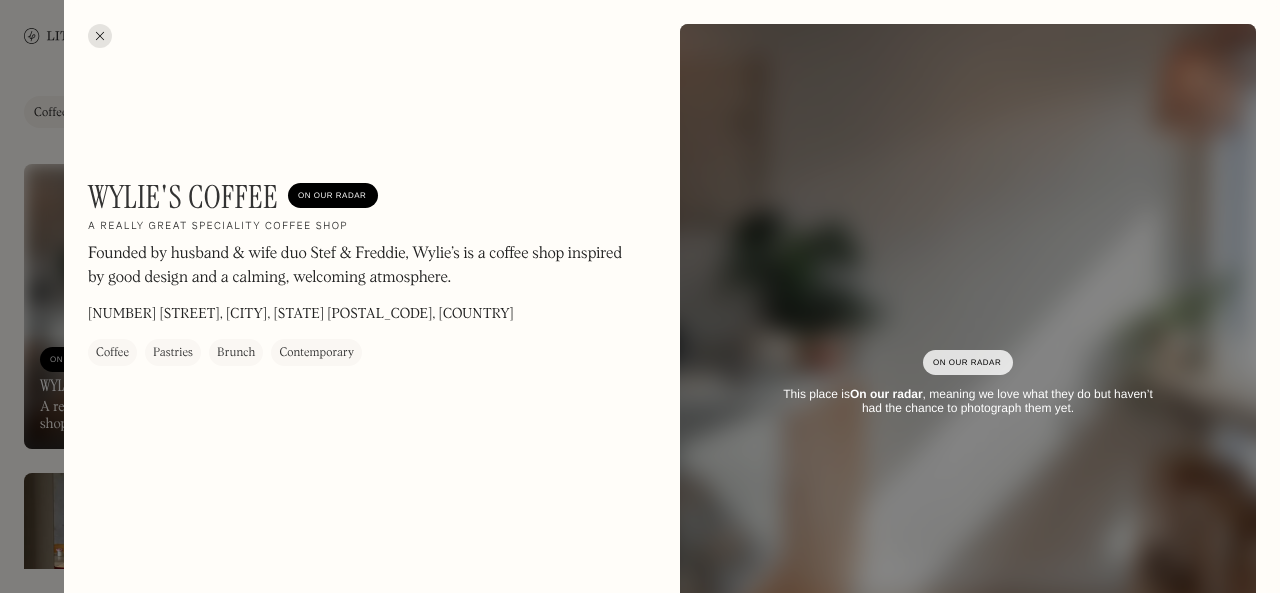 click at bounding box center [100, 36] 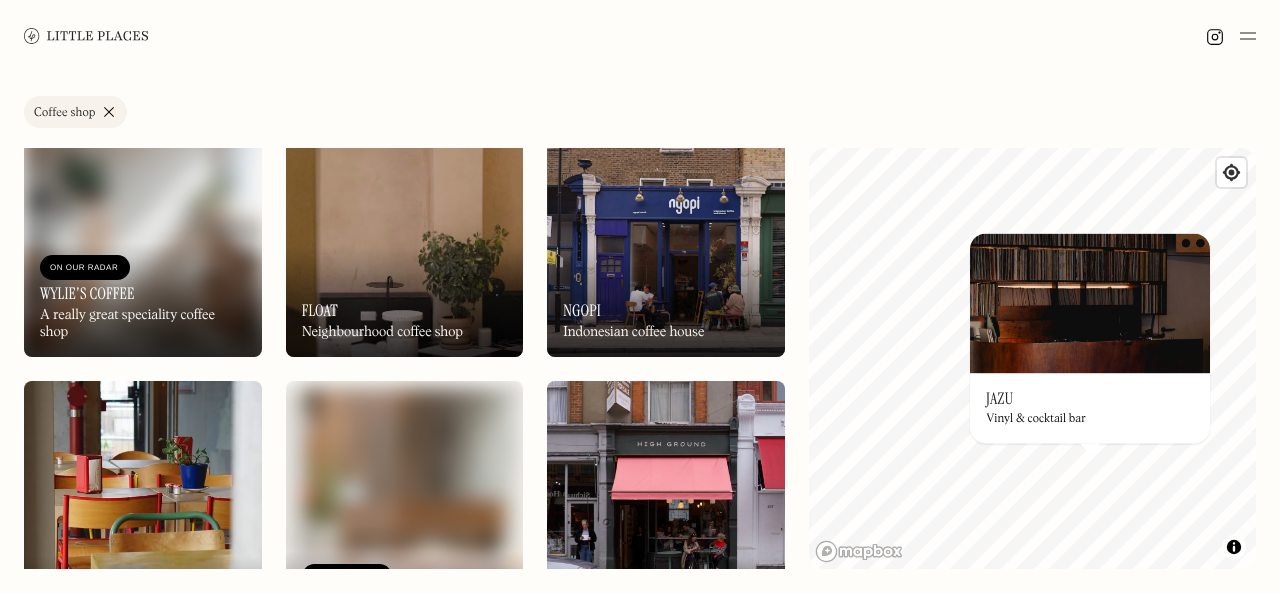 scroll, scrollTop: 2560, scrollLeft: 0, axis: vertical 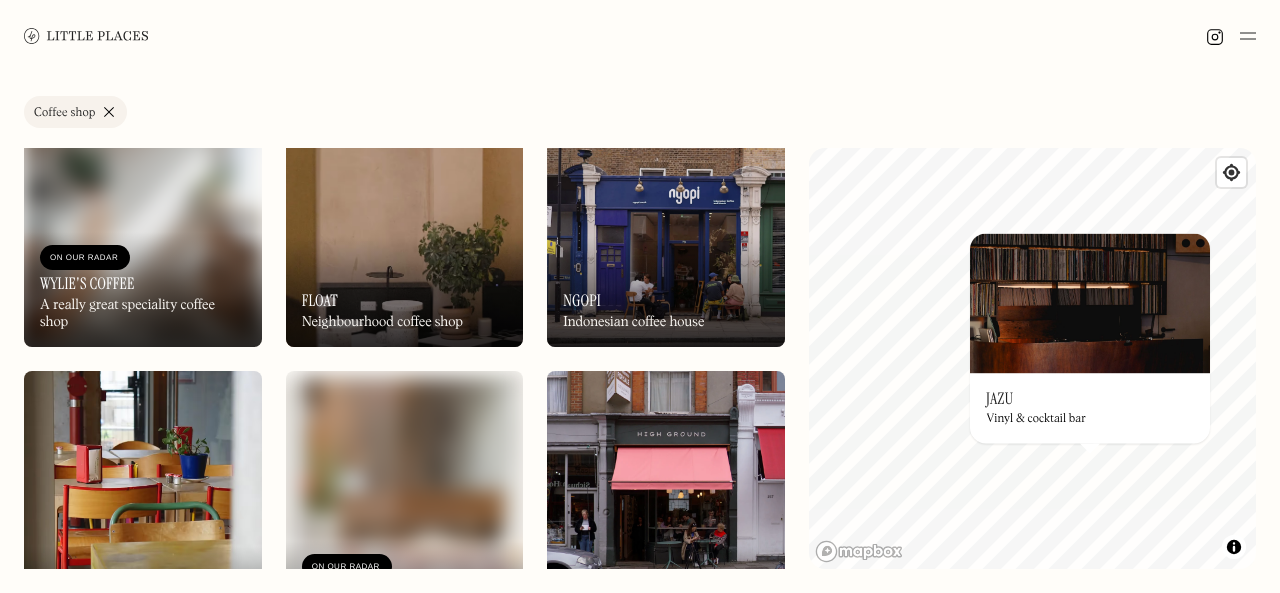 click on "On Our Radar Float Neighbourhood coffee shop" at bounding box center (405, 292) 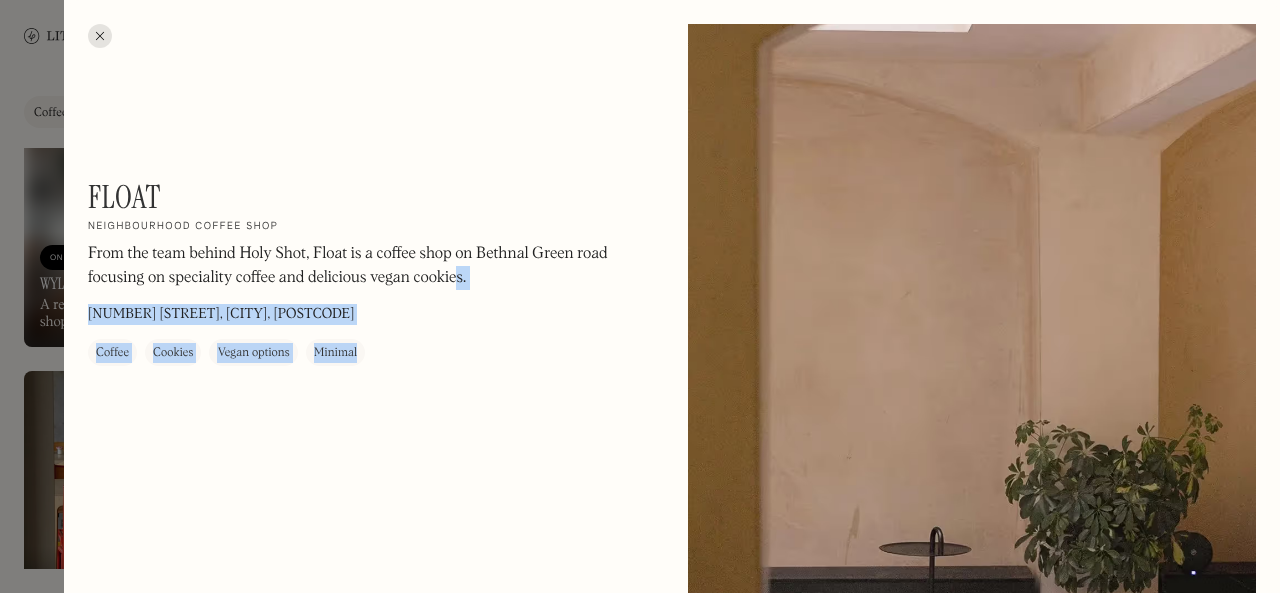 drag, startPoint x: 459, startPoint y: 443, endPoint x: 458, endPoint y: 347, distance: 96.00521 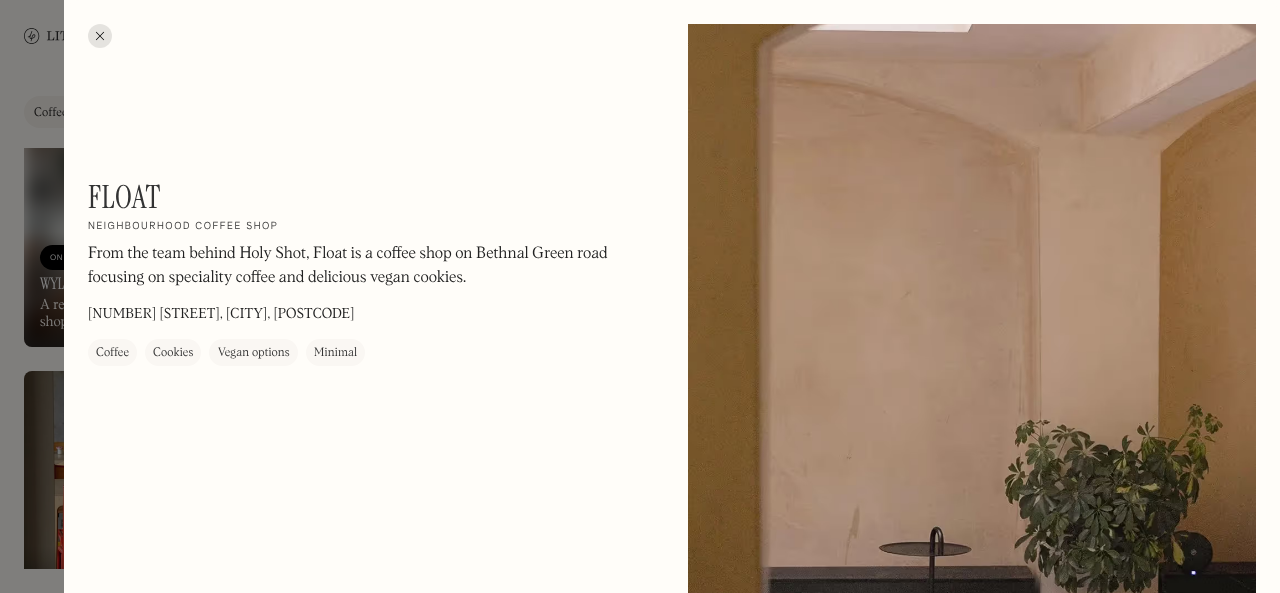 click at bounding box center (100, 36) 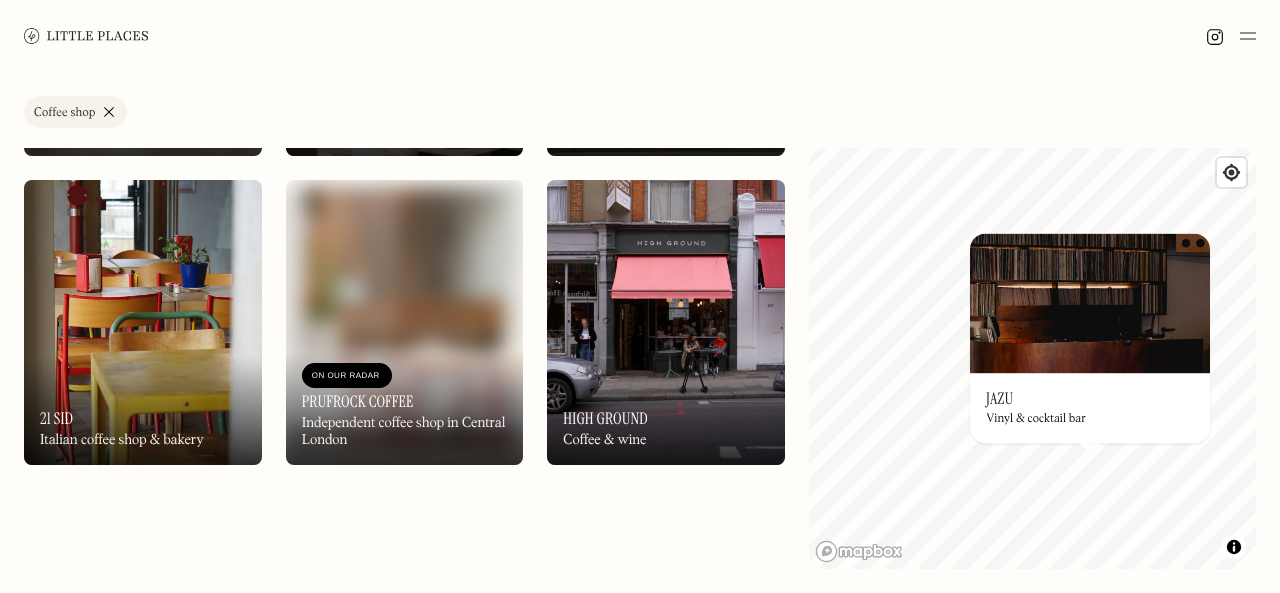 scroll, scrollTop: 2758, scrollLeft: 0, axis: vertical 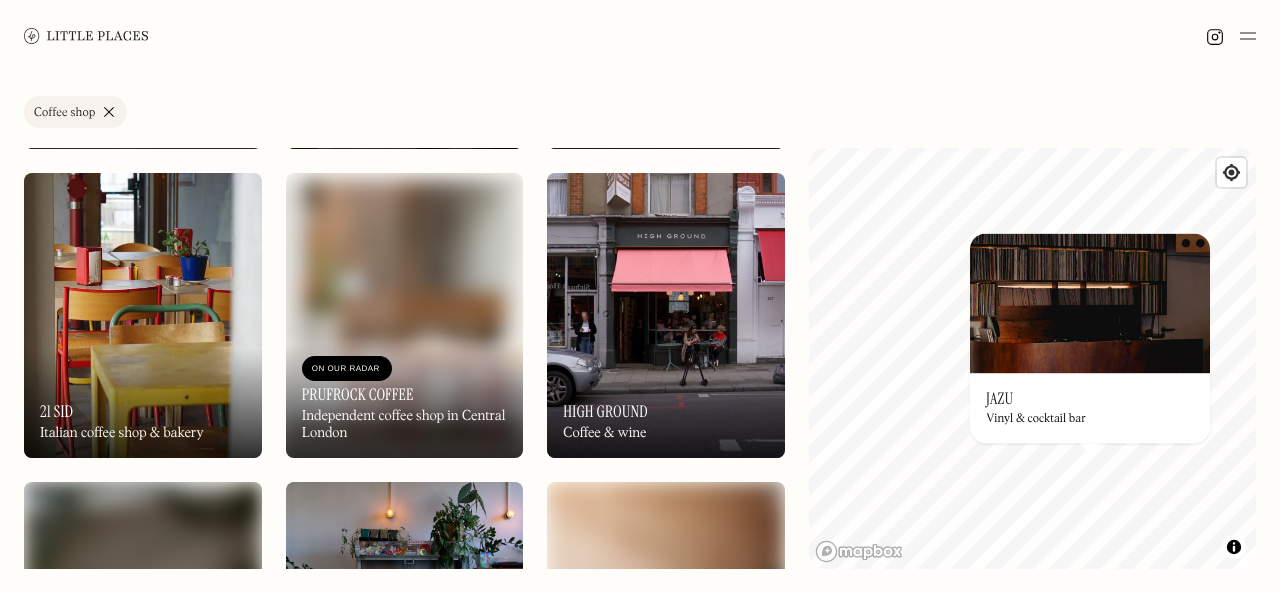 click at bounding box center [666, 315] 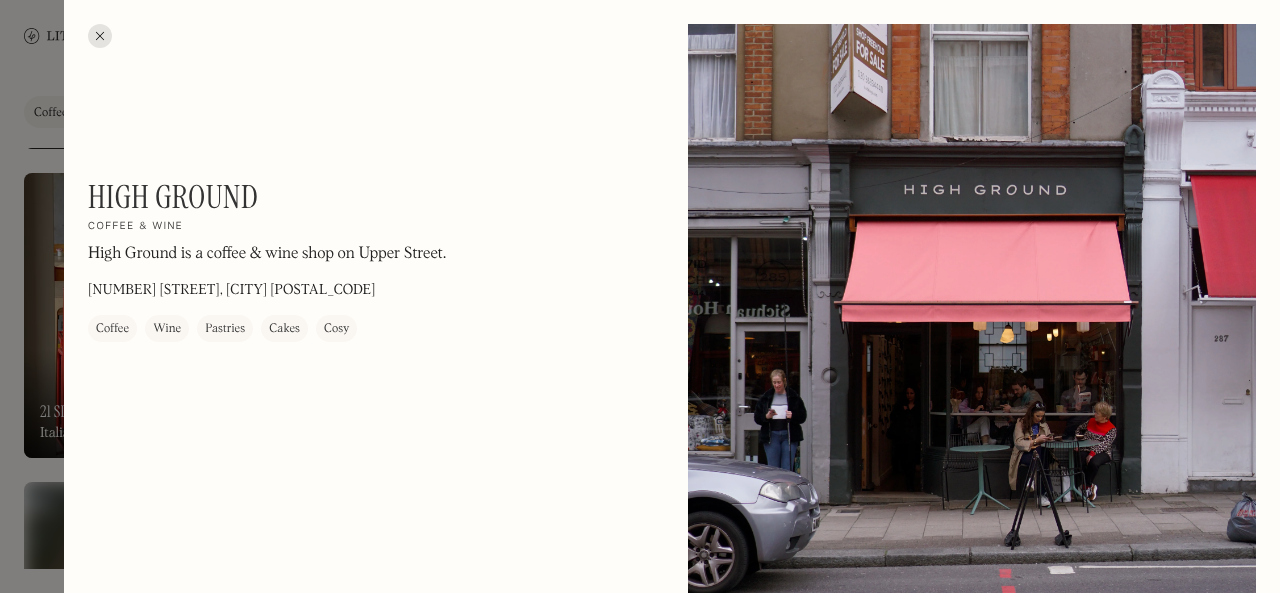 click at bounding box center (100, 36) 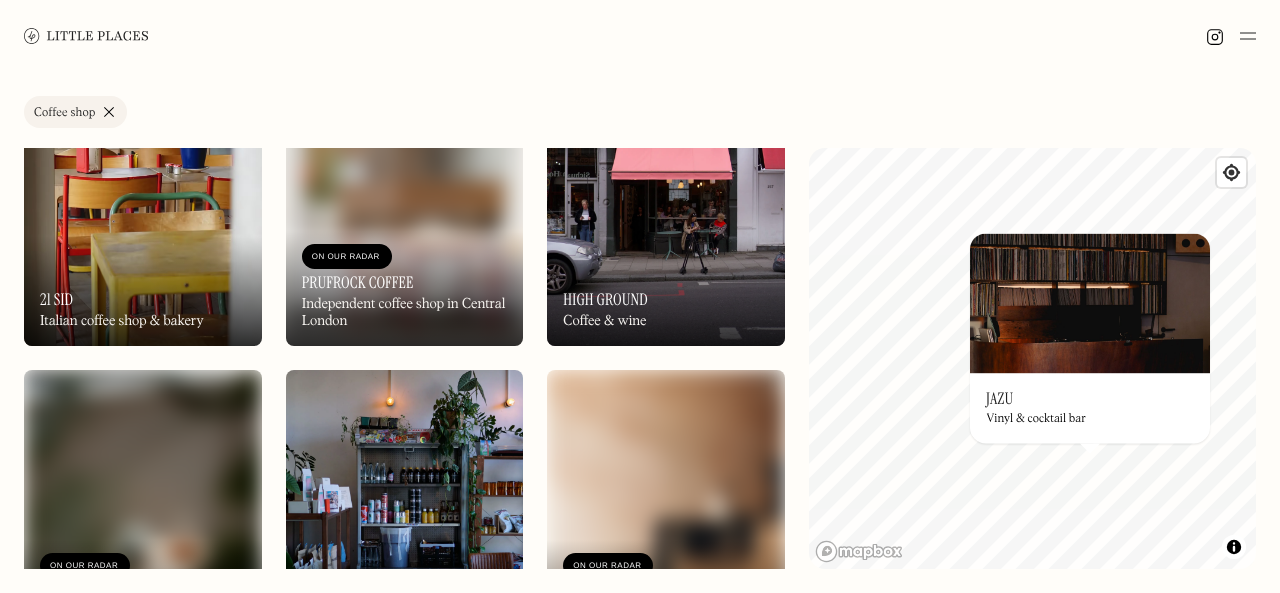 scroll, scrollTop: 2873, scrollLeft: 0, axis: vertical 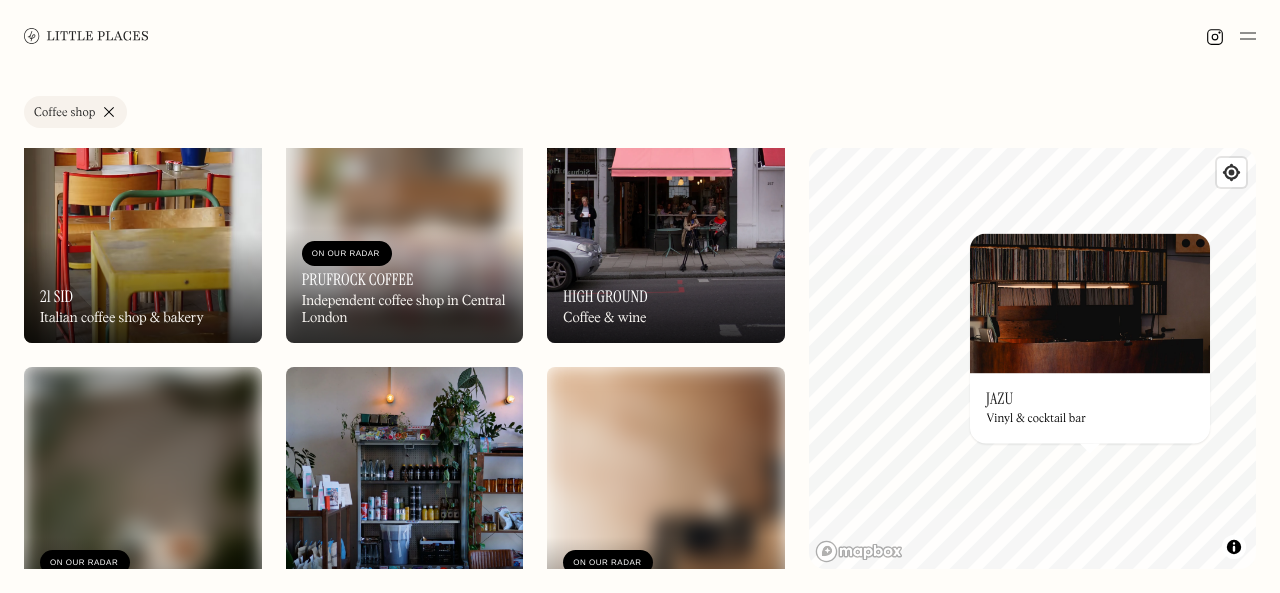 click on "On Our Radar [NUMBER] [STREET] Italian coffee shop & bakery" at bounding box center (143, 288) 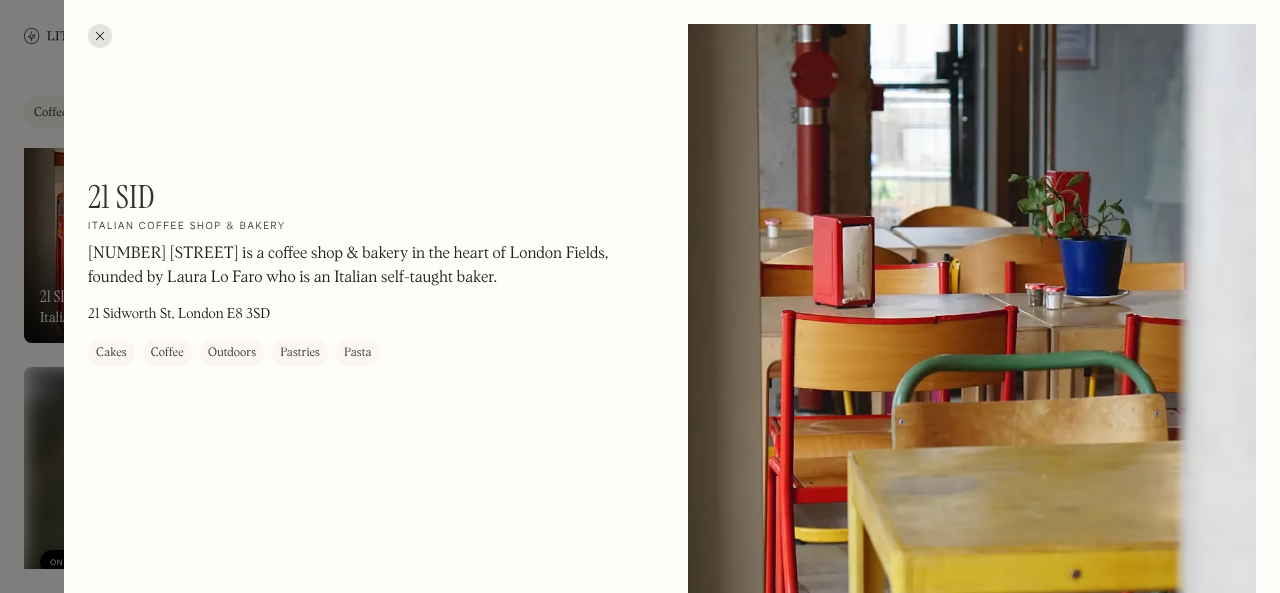 drag, startPoint x: 496, startPoint y: 398, endPoint x: 494, endPoint y: 421, distance: 23.086792 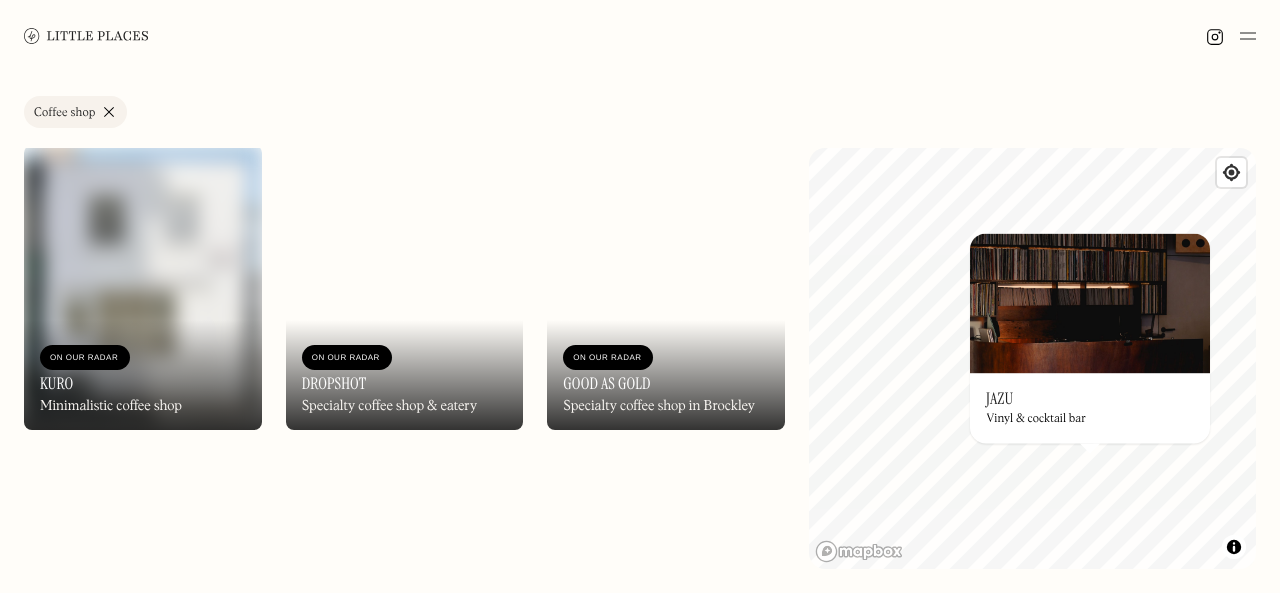 scroll, scrollTop: 3406, scrollLeft: 0, axis: vertical 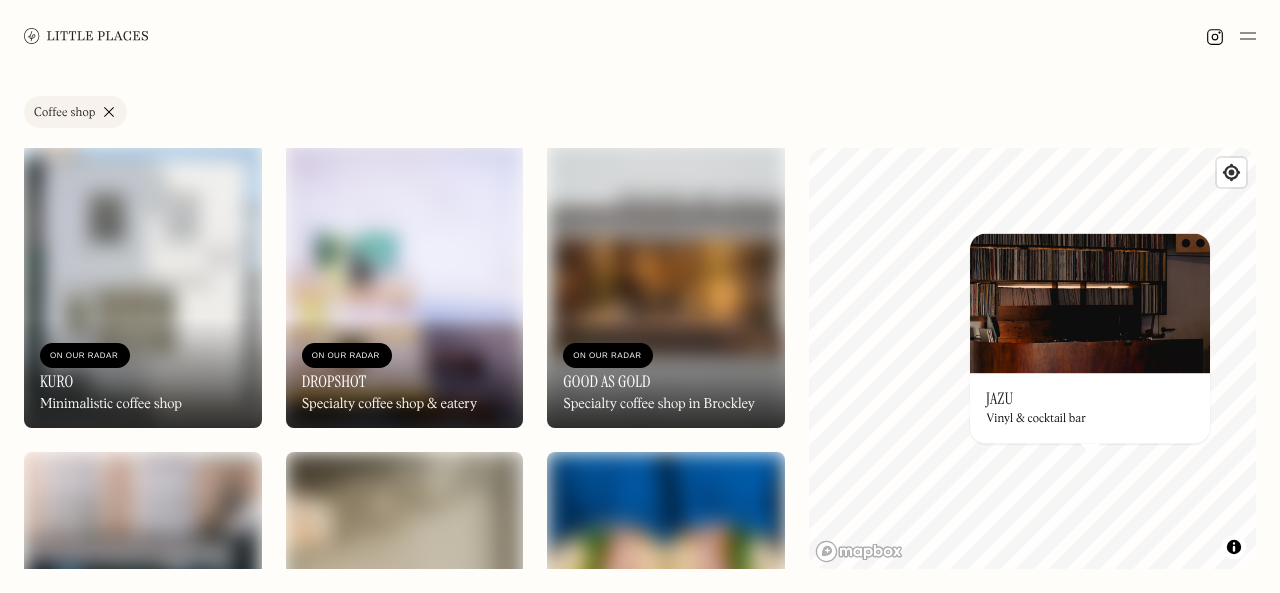 click on "On Our Radar Kuro Minimalistic coffee shop" at bounding box center (143, 373) 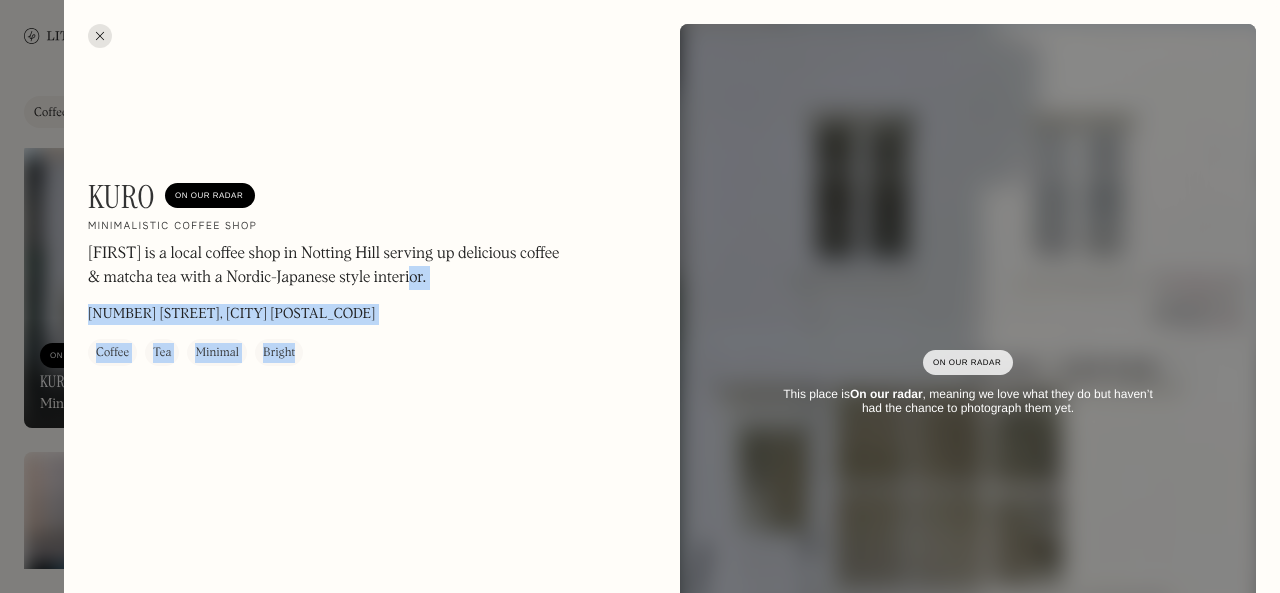 drag, startPoint x: 374, startPoint y: 381, endPoint x: 375, endPoint y: 323, distance: 58.00862 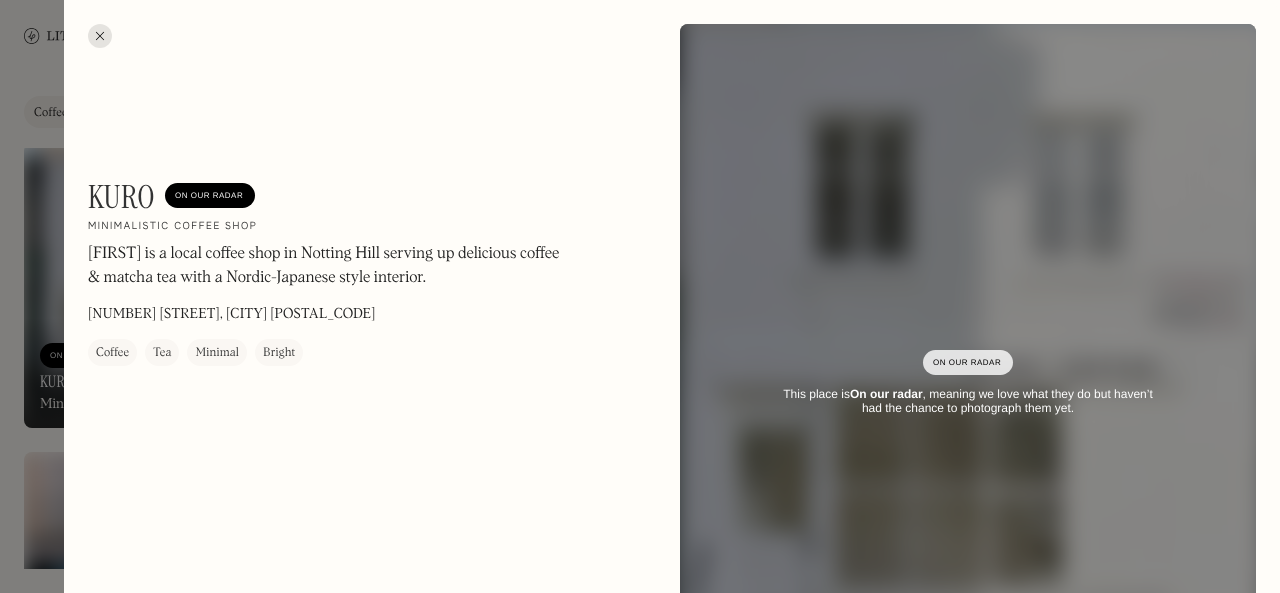 click at bounding box center (100, 36) 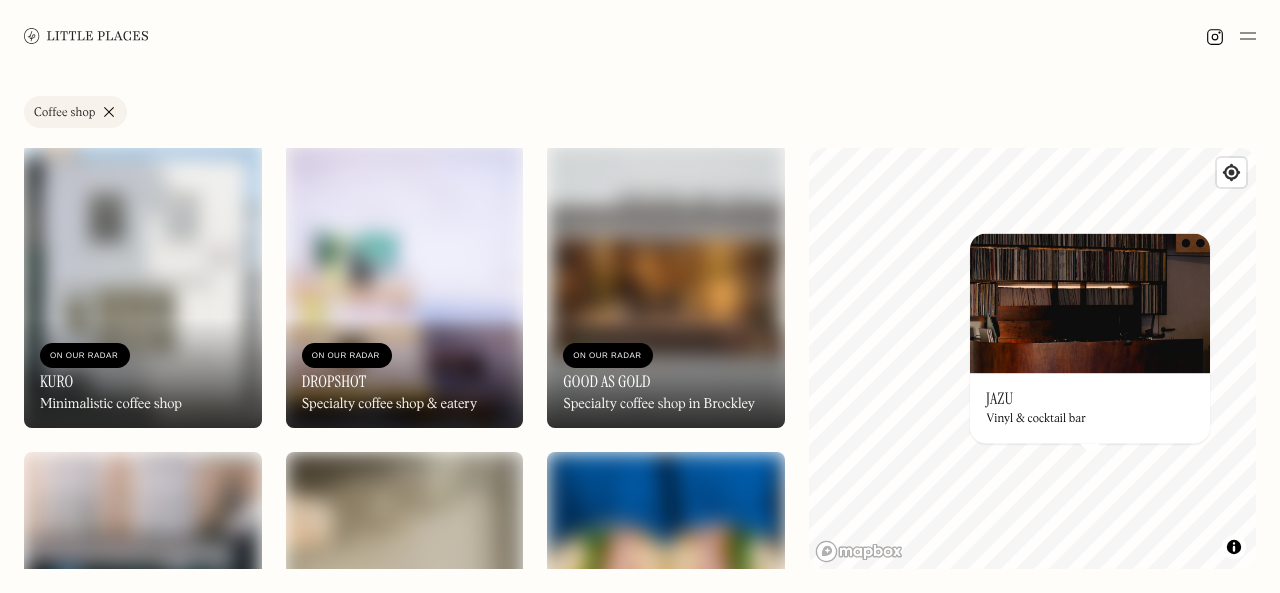 click at bounding box center (405, 285) 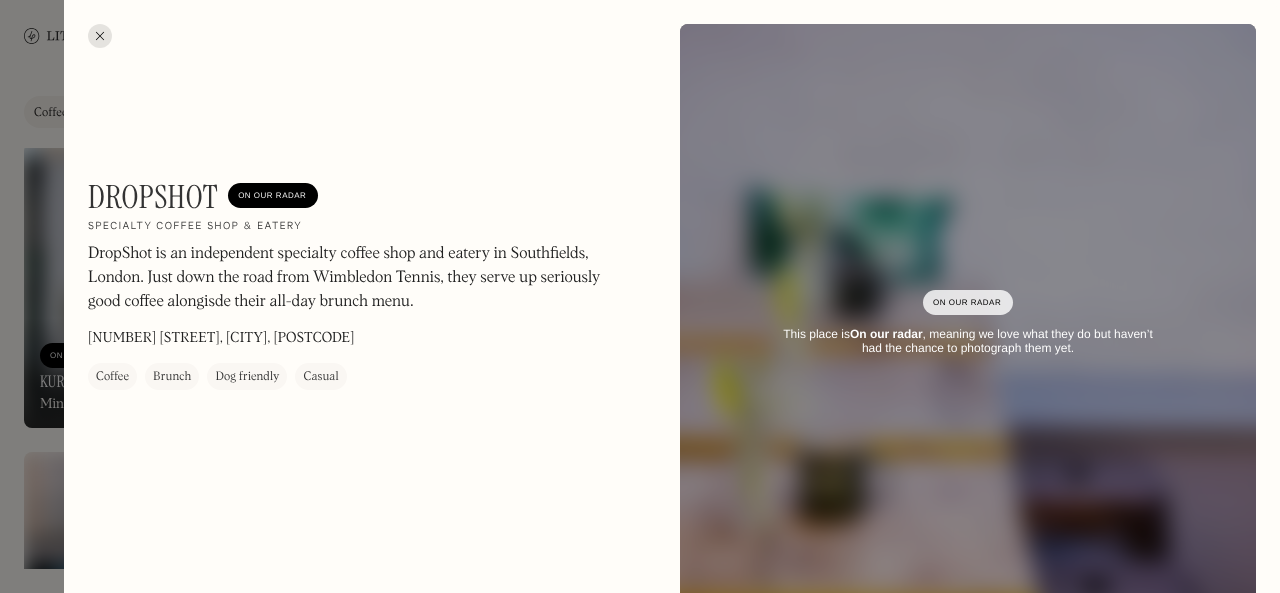 drag, startPoint x: 618, startPoint y: 418, endPoint x: 470, endPoint y: 387, distance: 151.21178 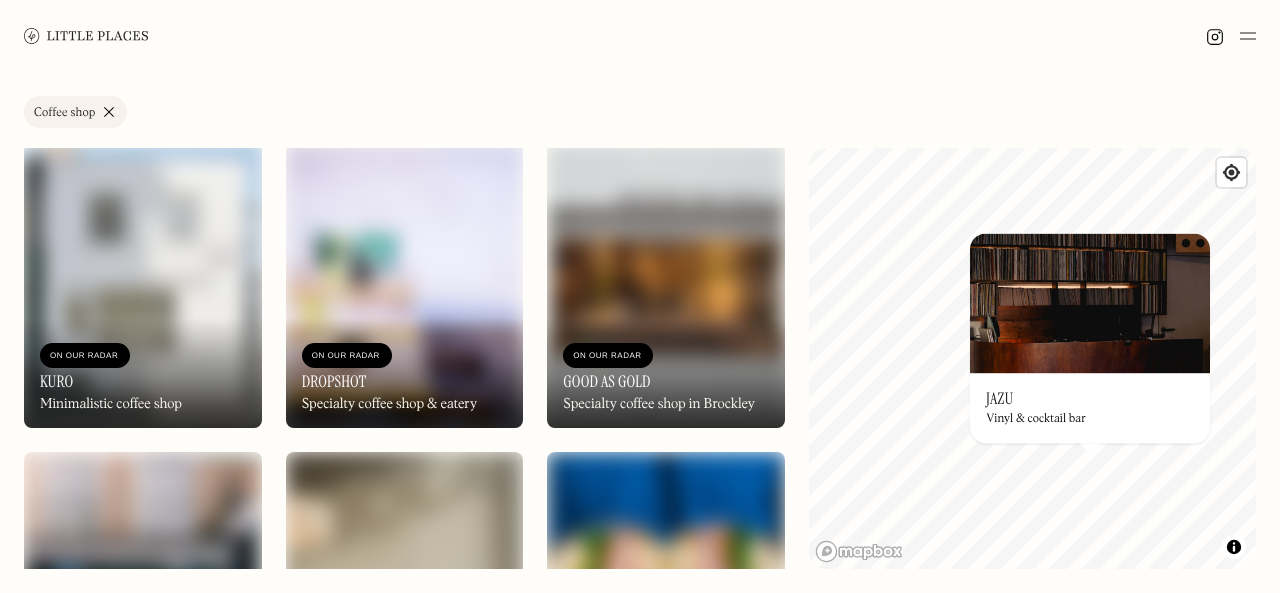 click at bounding box center [666, 285] 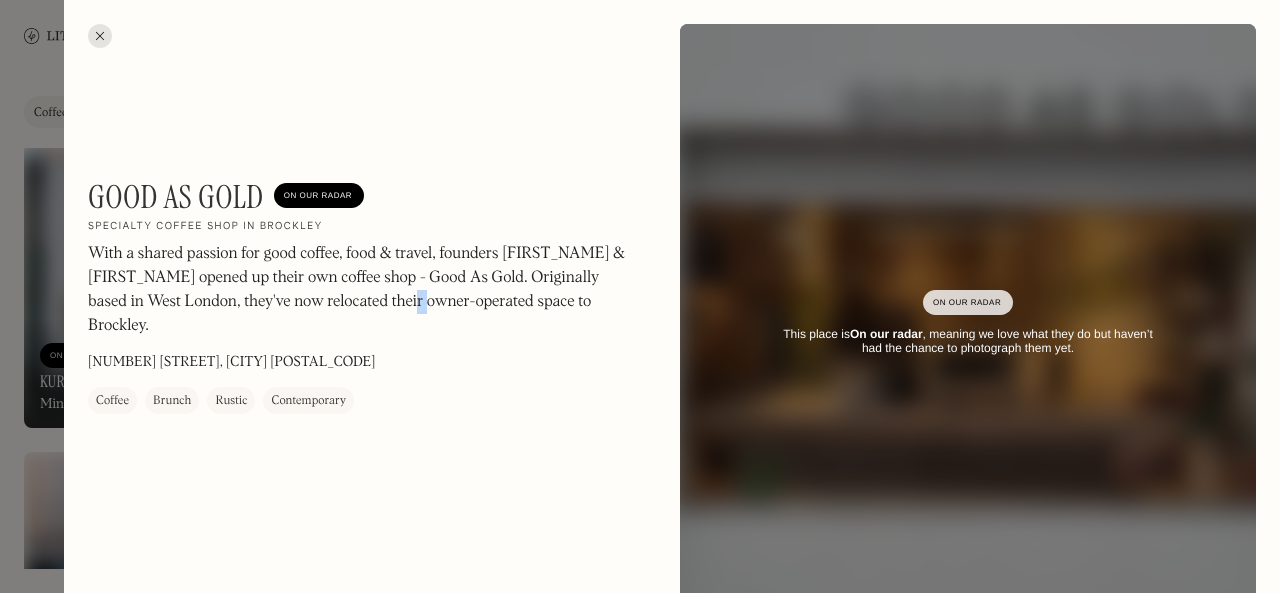 drag, startPoint x: 436, startPoint y: 357, endPoint x: 420, endPoint y: 384, distance: 31.38471 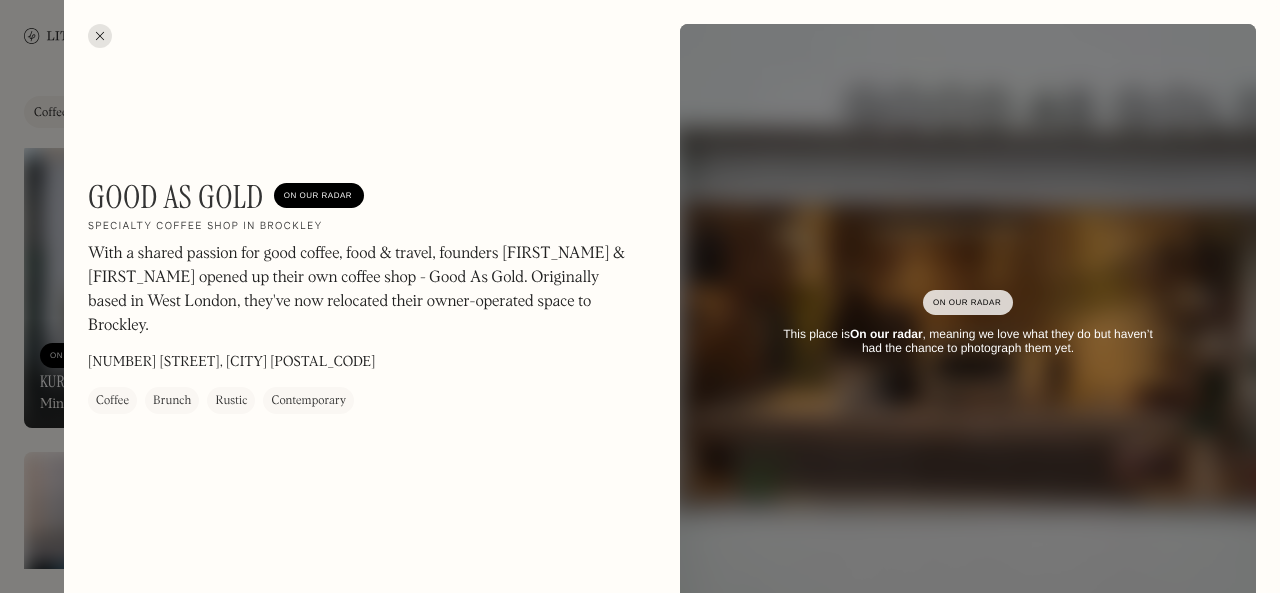 drag, startPoint x: 413, startPoint y: 395, endPoint x: 424, endPoint y: 398, distance: 11.401754 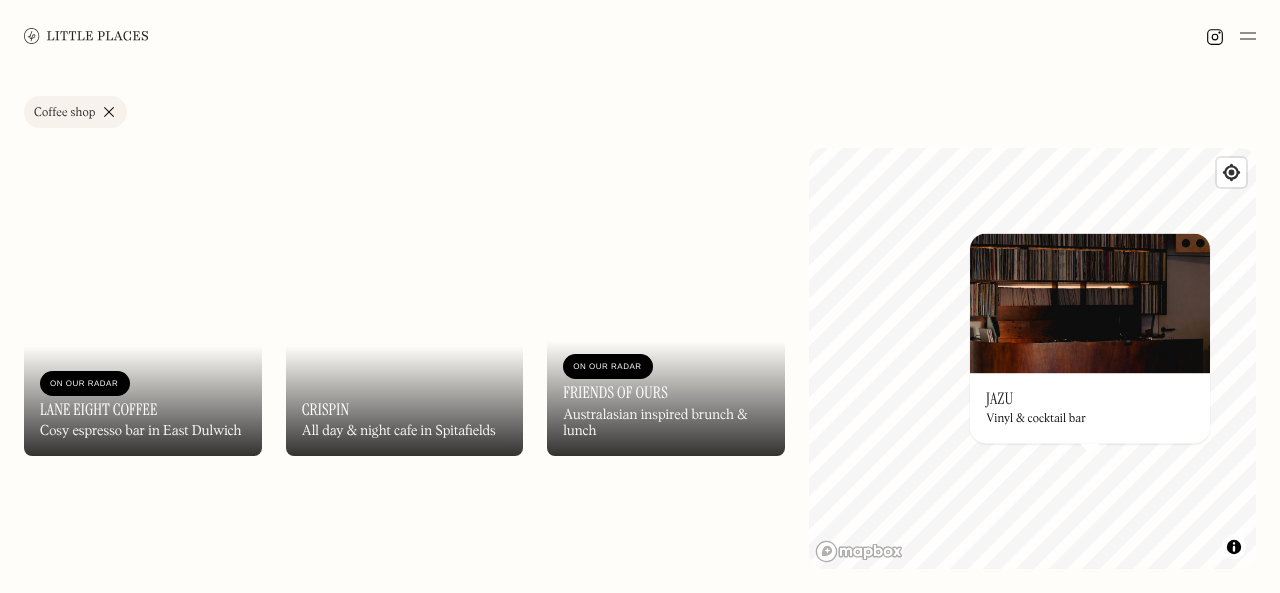 scroll, scrollTop: 4620, scrollLeft: 0, axis: vertical 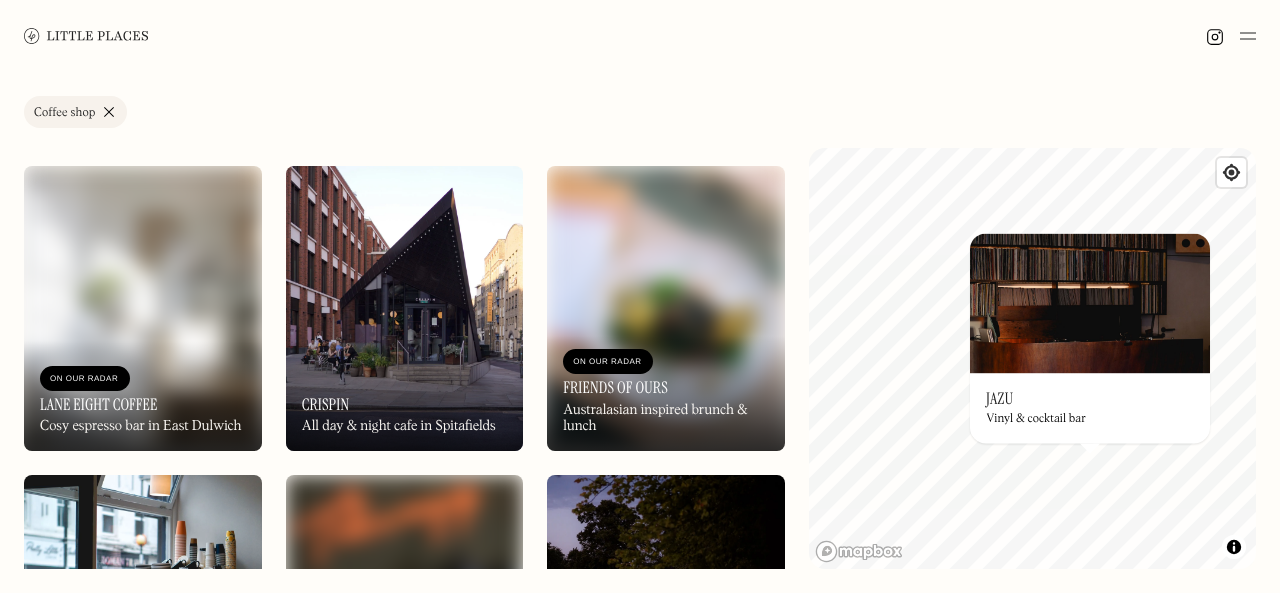 click at bounding box center (143, 308) 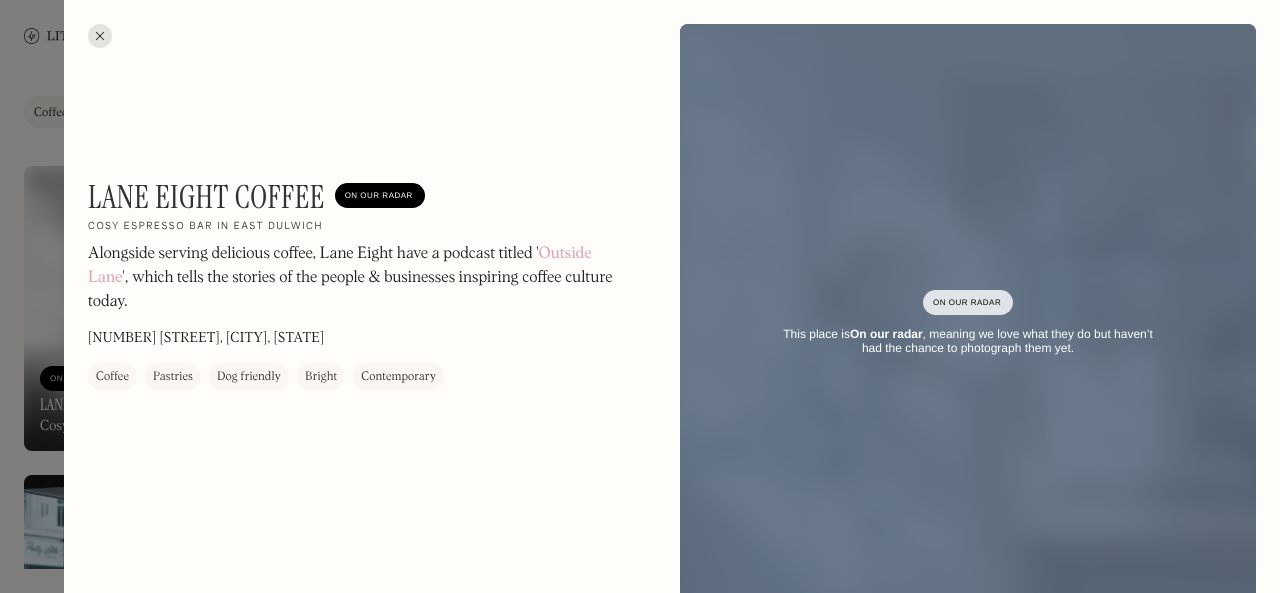 drag, startPoint x: 546, startPoint y: 448, endPoint x: 522, endPoint y: 409, distance: 45.79301 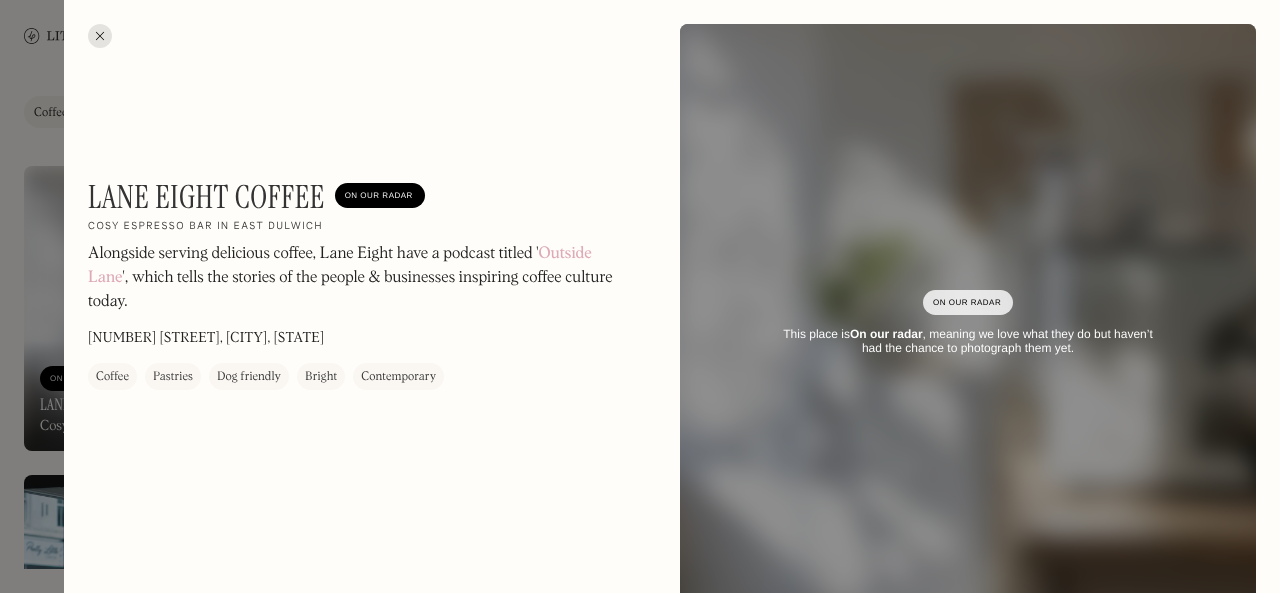 click at bounding box center (100, 36) 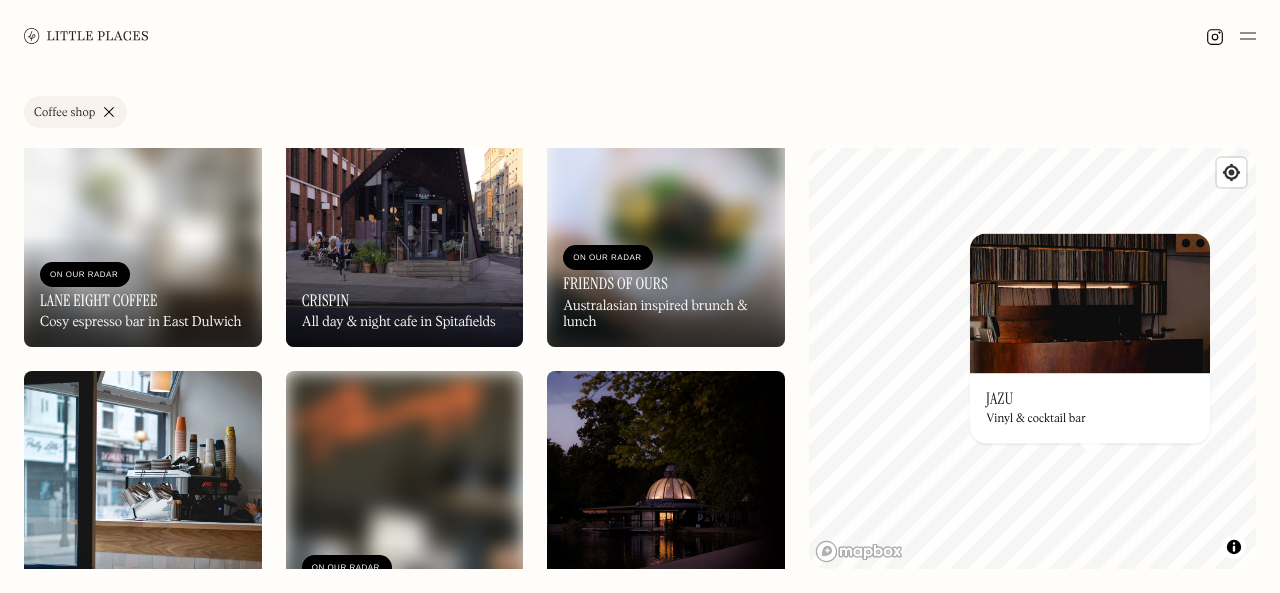 scroll, scrollTop: 4751, scrollLeft: 0, axis: vertical 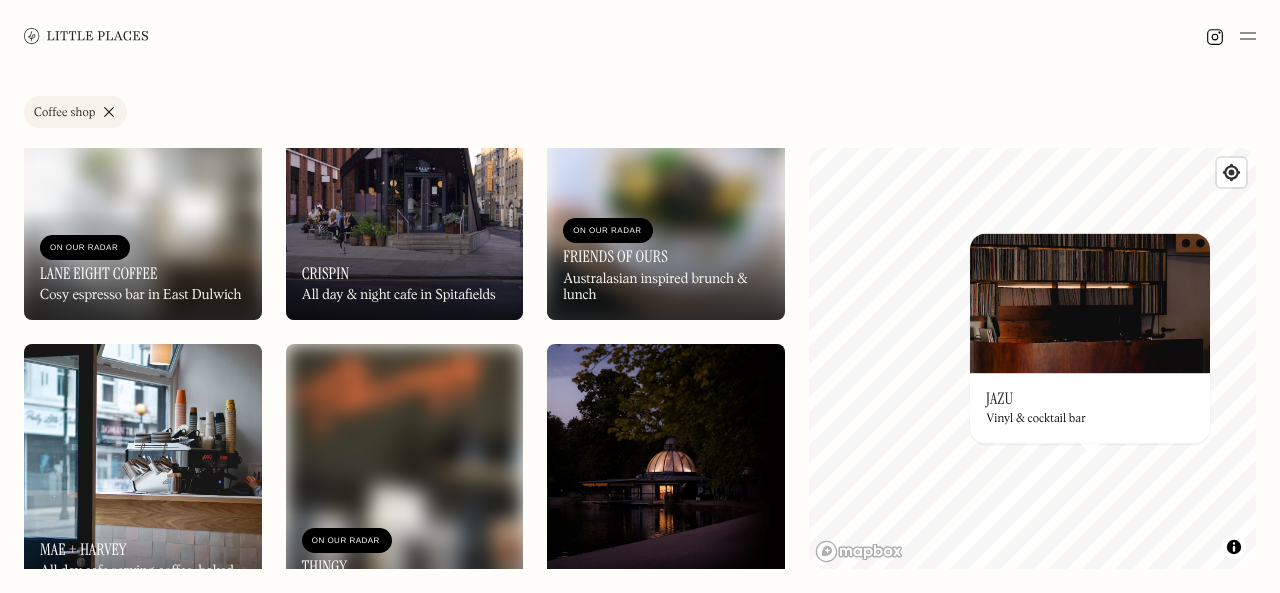 click on "On Our Radar [FIRST] [LAST] Australasian inspired brunch & lunch" at bounding box center (666, 262) 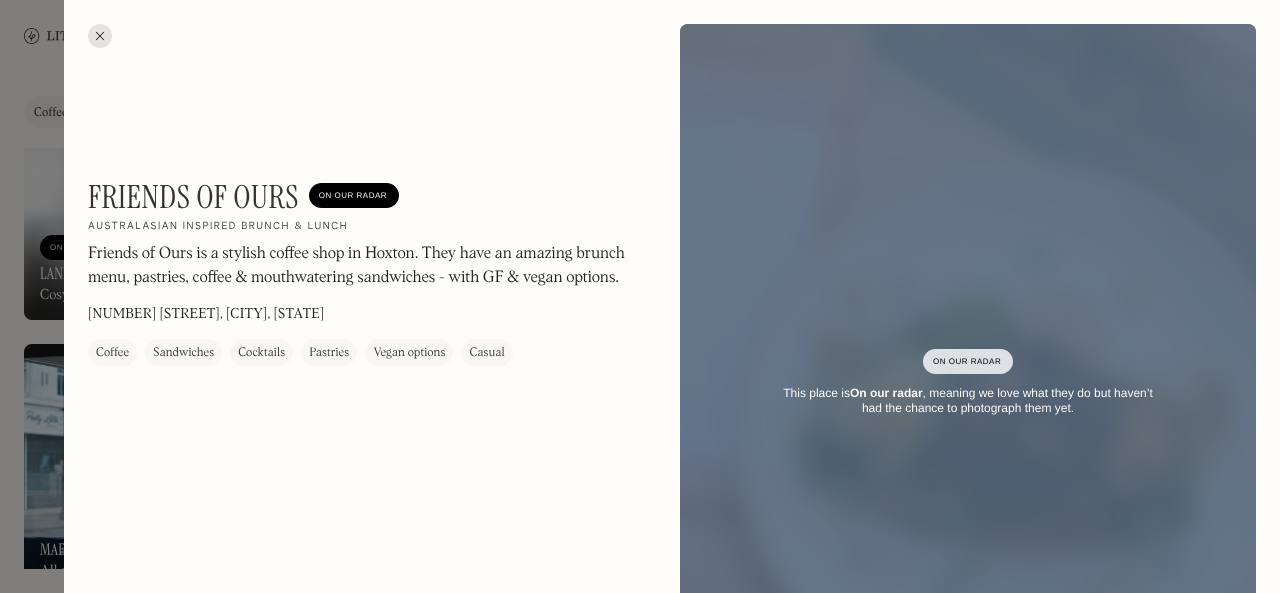 drag, startPoint x: 648, startPoint y: 402, endPoint x: 580, endPoint y: 385, distance: 70.0928 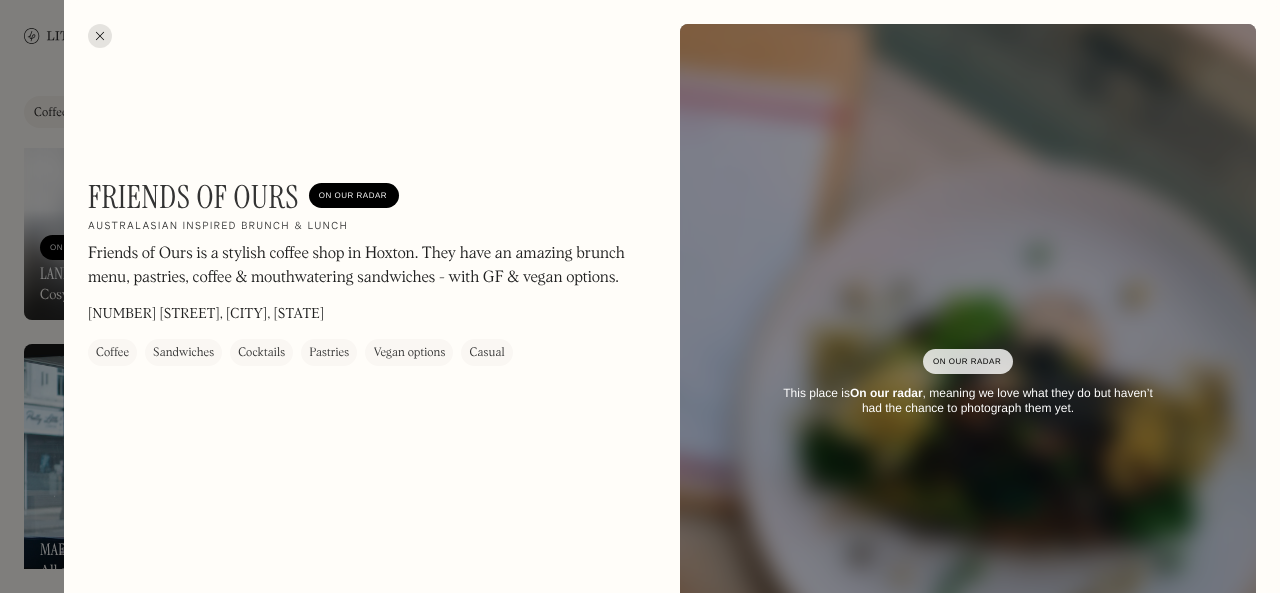 click at bounding box center [100, 36] 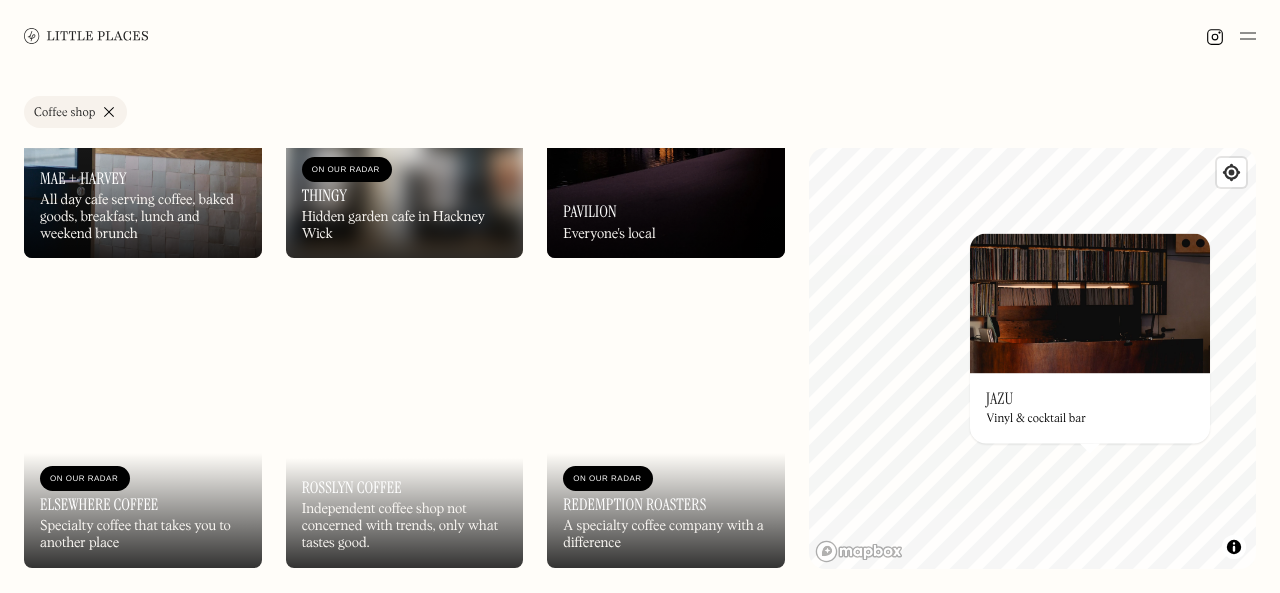scroll, scrollTop: 5162, scrollLeft: 0, axis: vertical 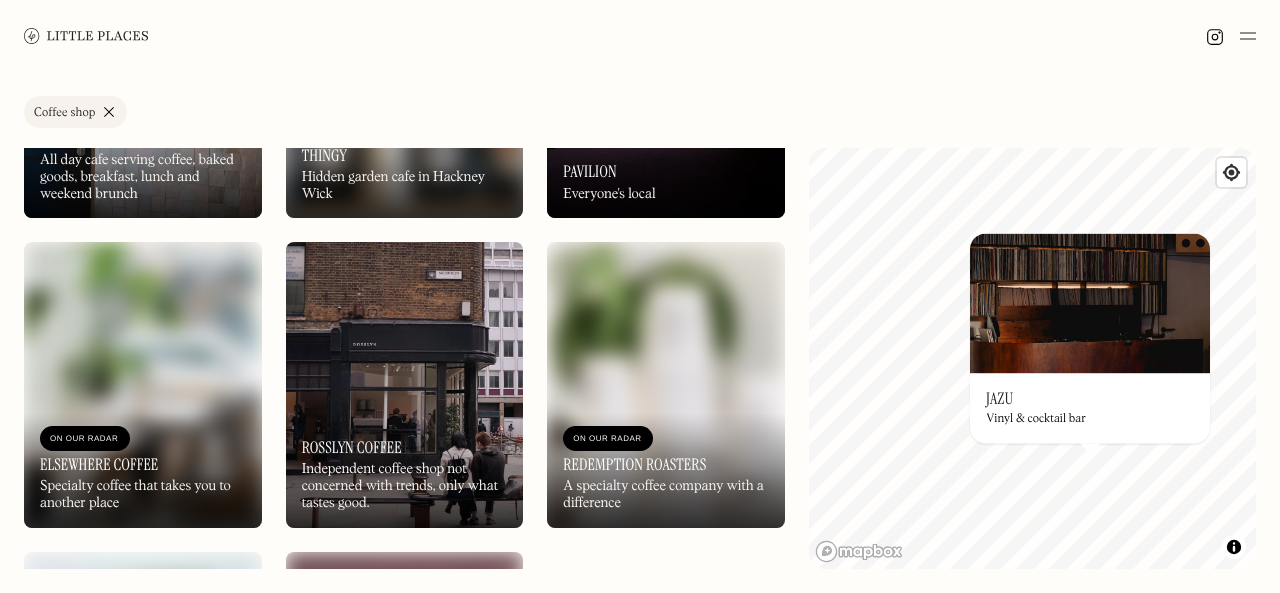click at bounding box center (143, 384) 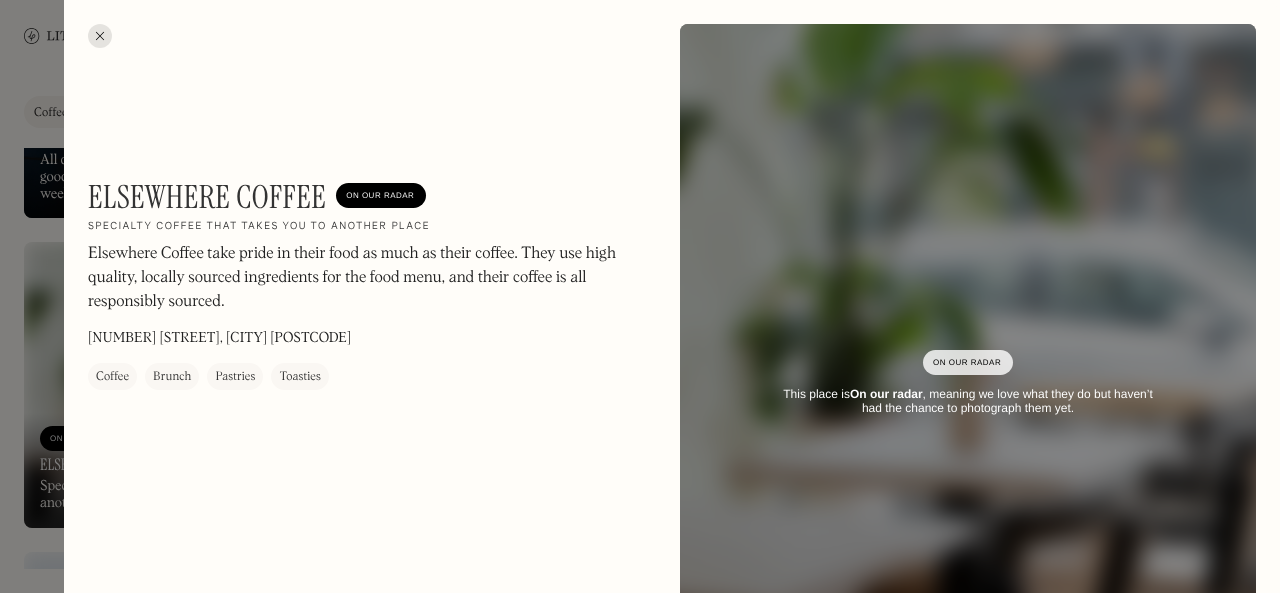 drag, startPoint x: 385, startPoint y: 349, endPoint x: 310, endPoint y: 339, distance: 75.66373 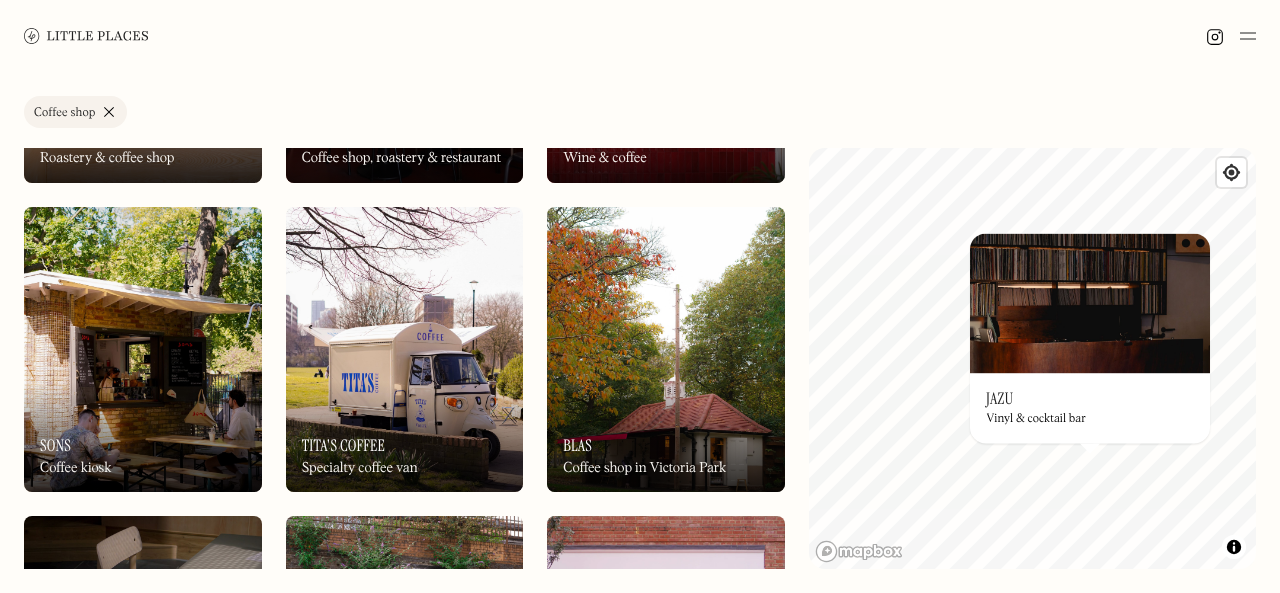 scroll, scrollTop: 0, scrollLeft: 0, axis: both 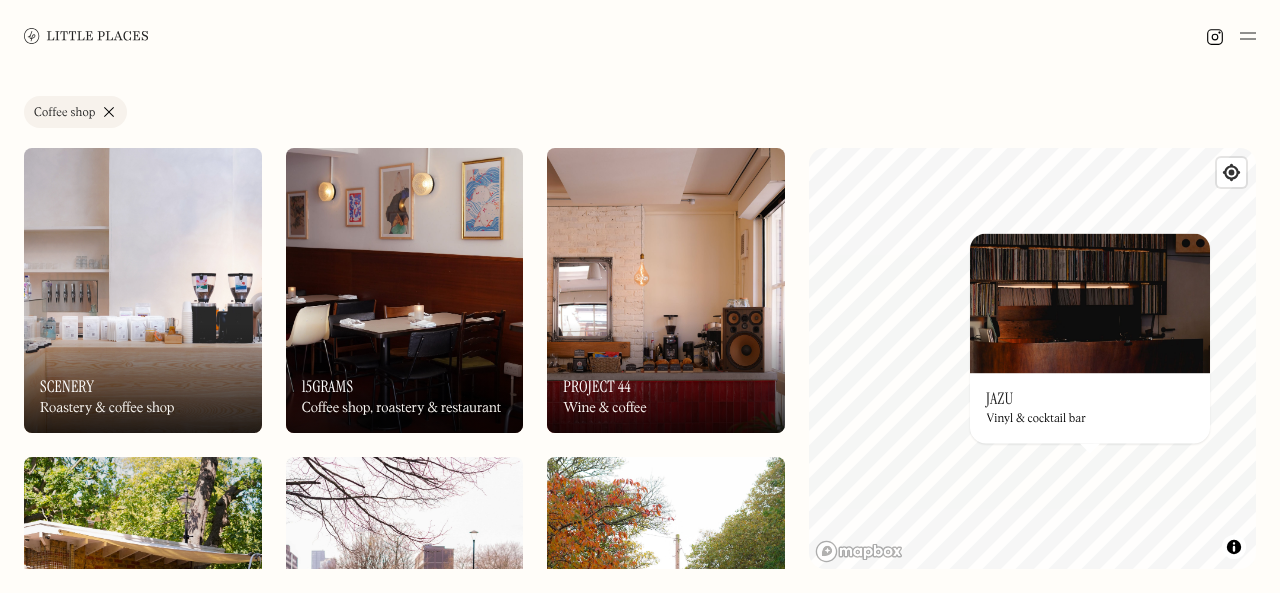 click at bounding box center (405, 290) 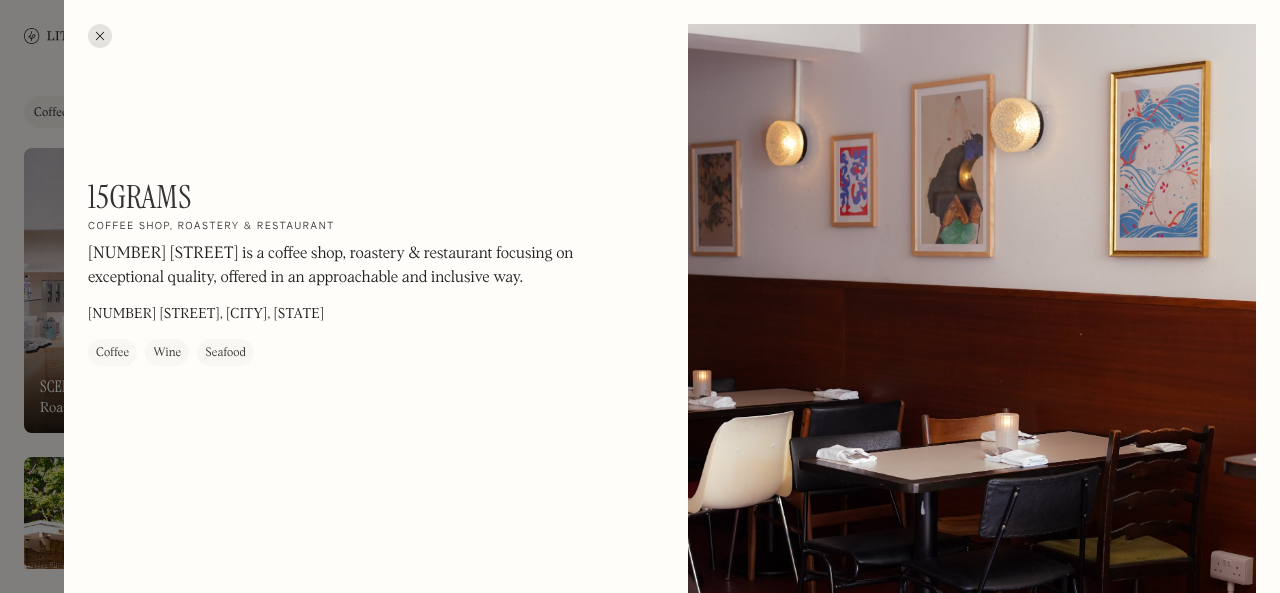drag, startPoint x: 400, startPoint y: 343, endPoint x: 424, endPoint y: 329, distance: 27.784887 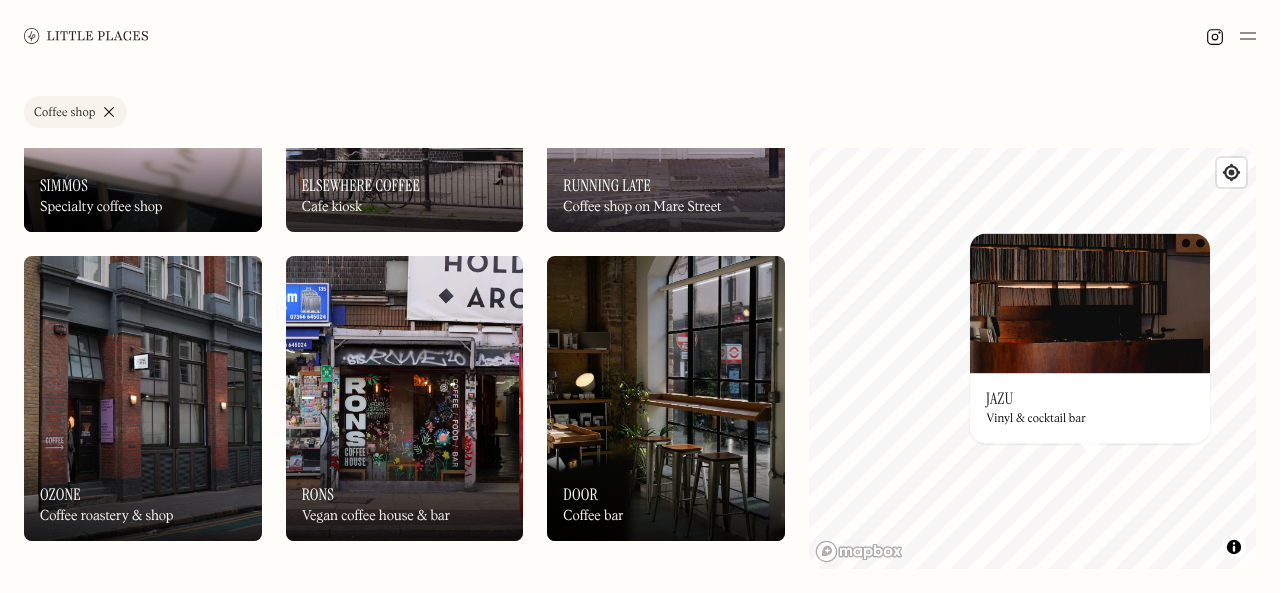 scroll, scrollTop: 891, scrollLeft: 0, axis: vertical 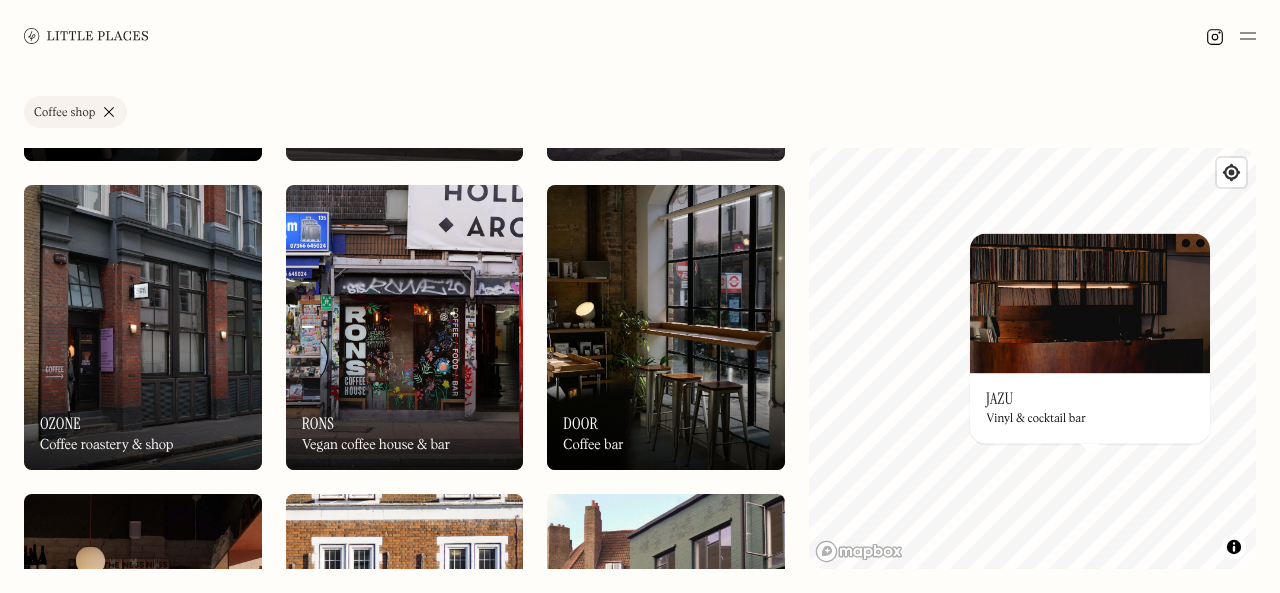 click at bounding box center [666, 327] 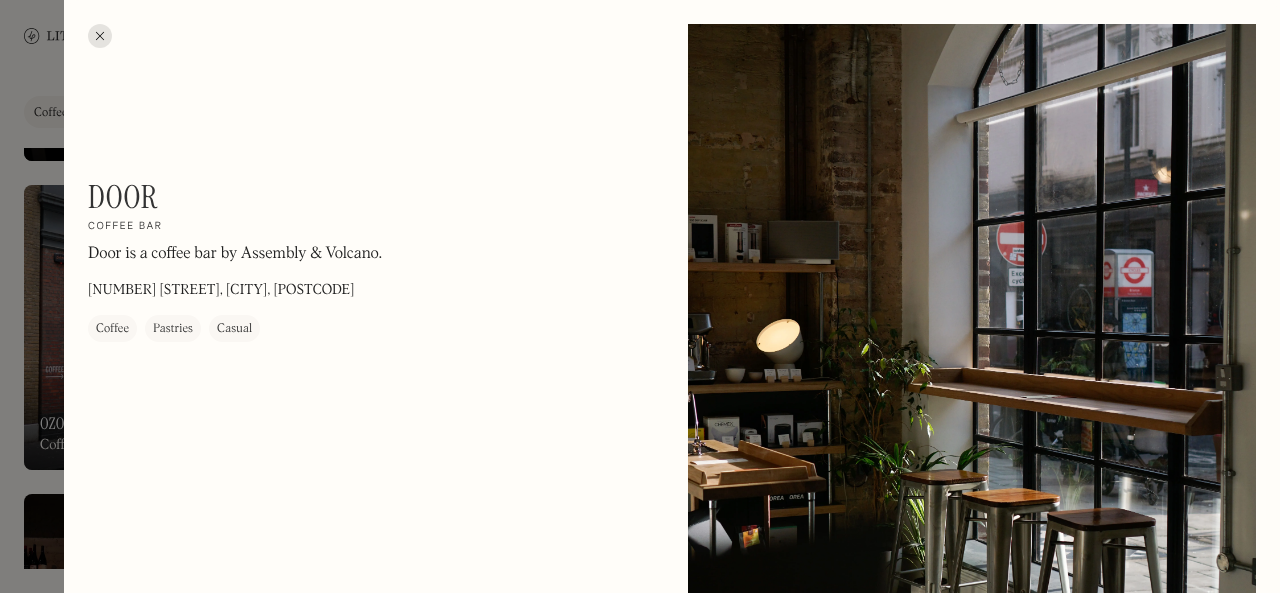 click at bounding box center [100, 36] 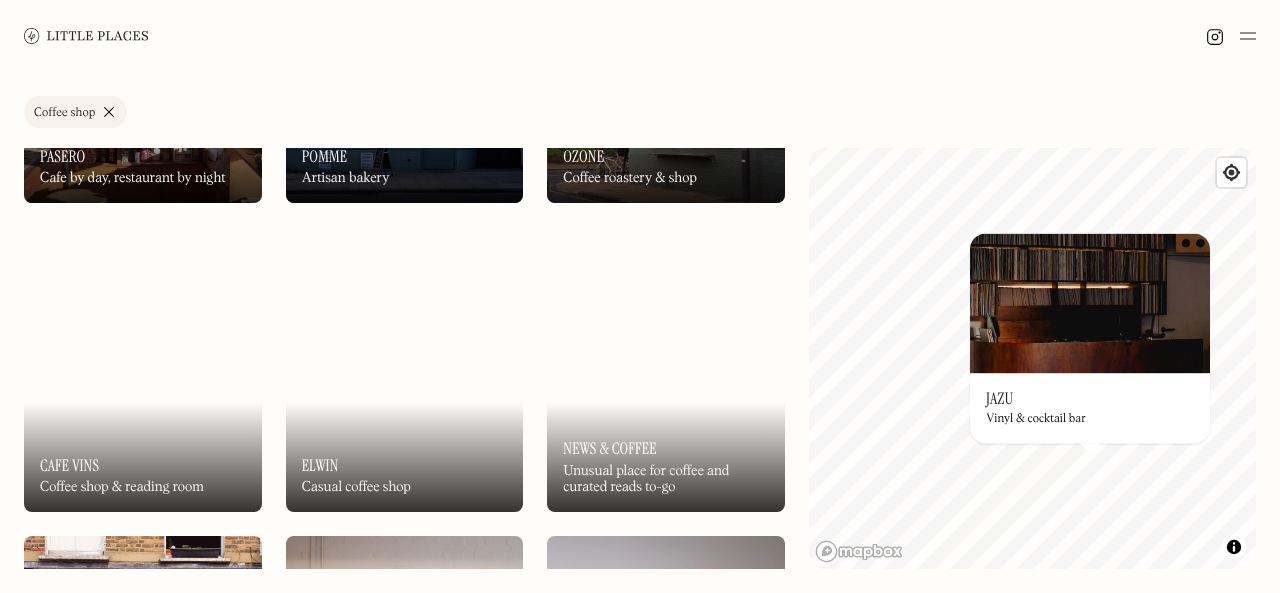 scroll, scrollTop: 1470, scrollLeft: 0, axis: vertical 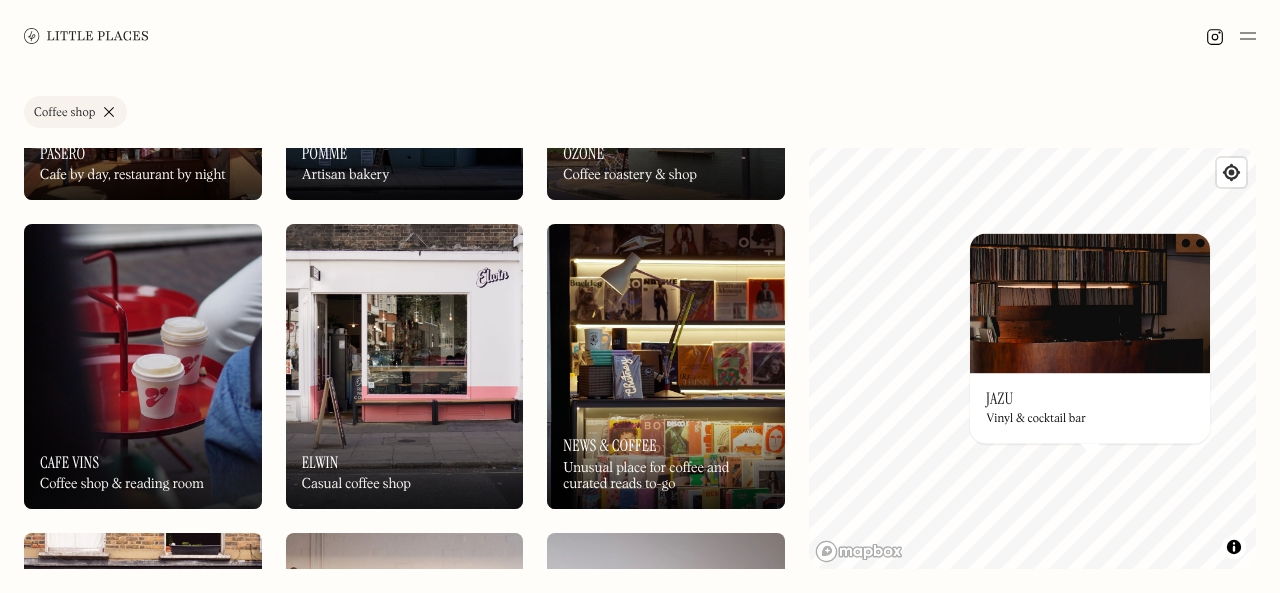 click at bounding box center (143, 366) 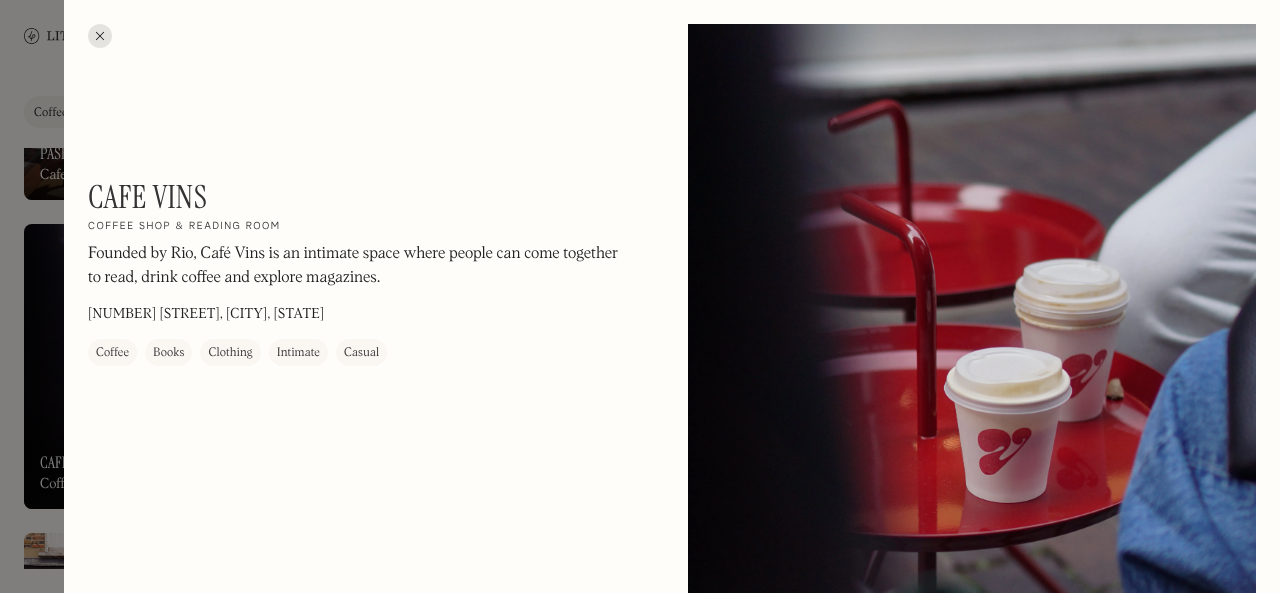 drag, startPoint x: 420, startPoint y: 375, endPoint x: 492, endPoint y: 419, distance: 84.38009 